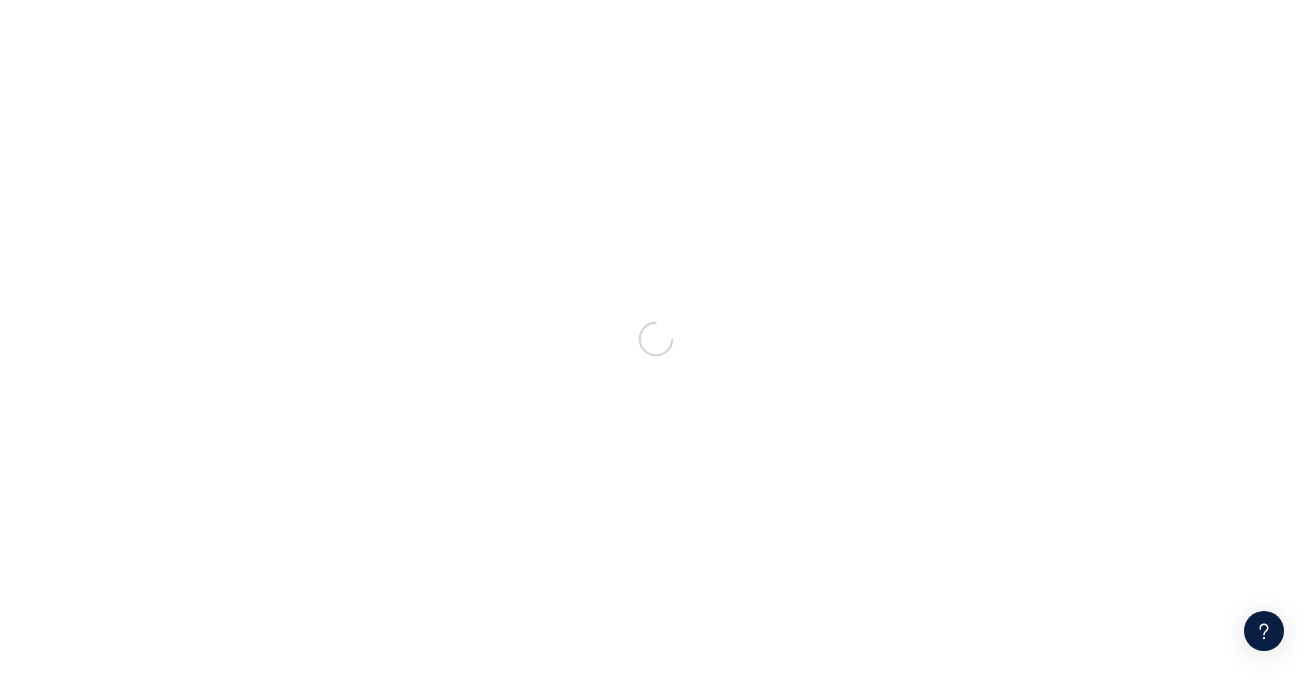 scroll, scrollTop: 0, scrollLeft: 0, axis: both 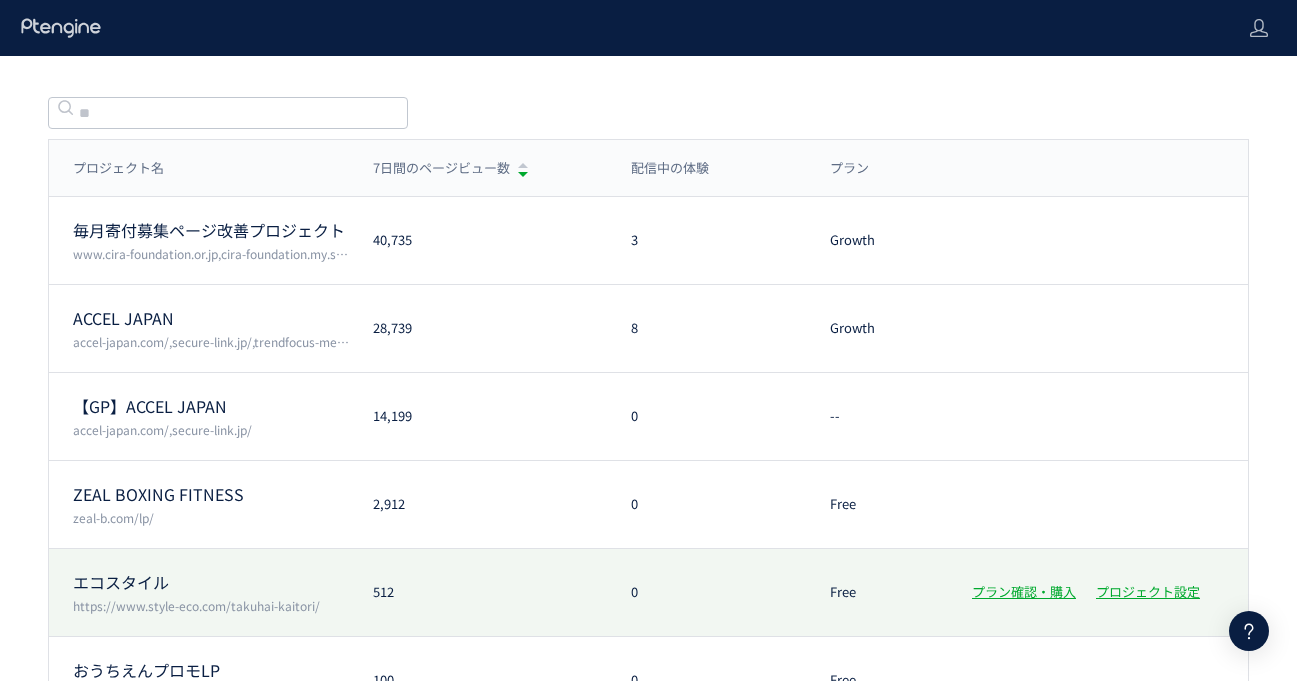 click on "エコスタイル" 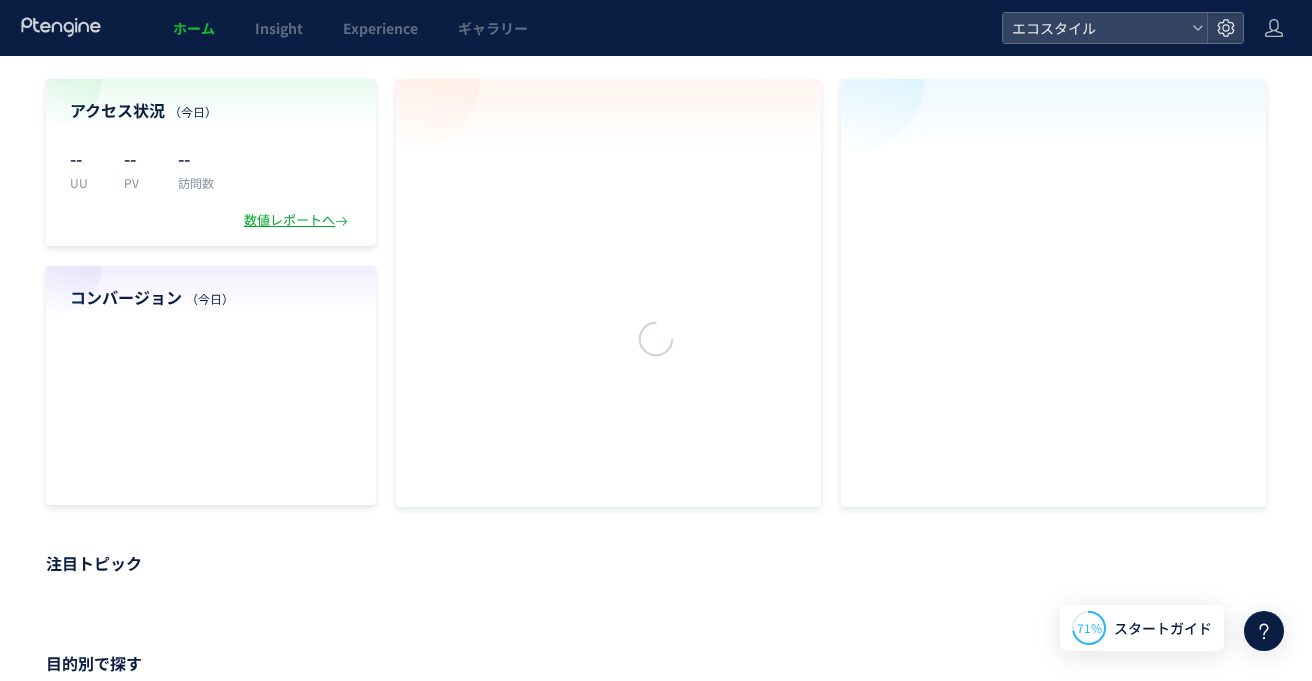 scroll, scrollTop: 0, scrollLeft: 0, axis: both 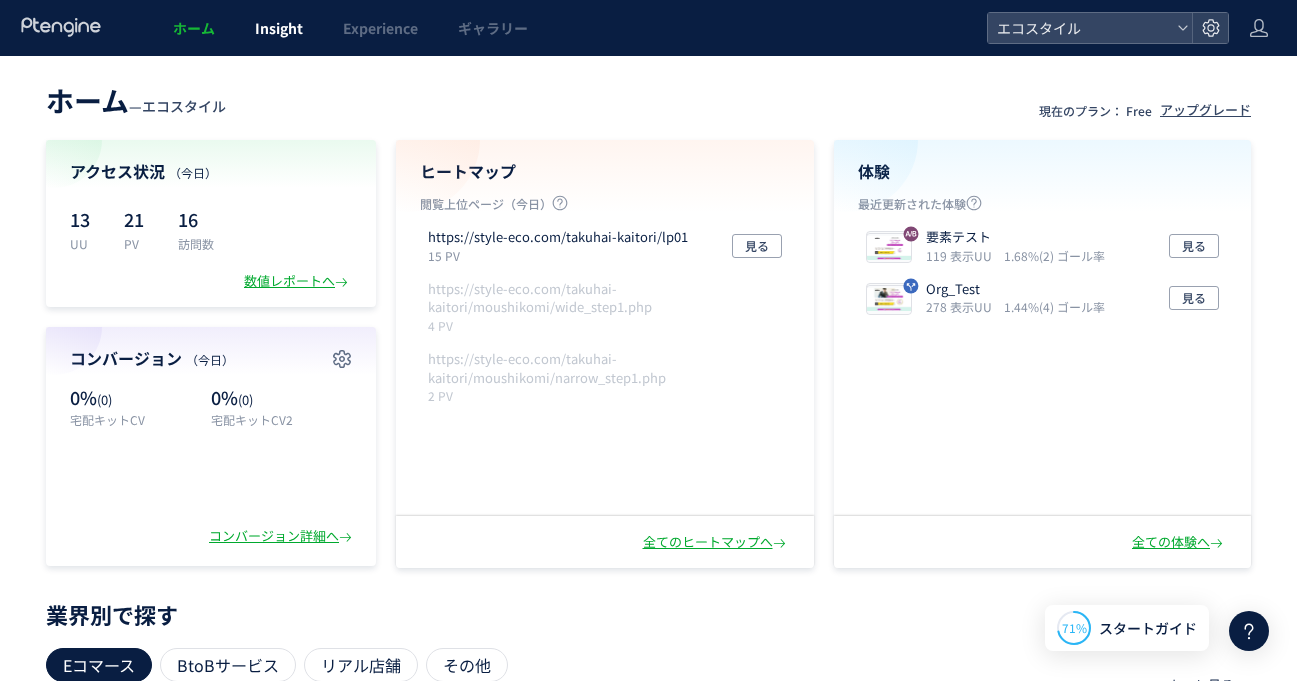 click on "Insight" 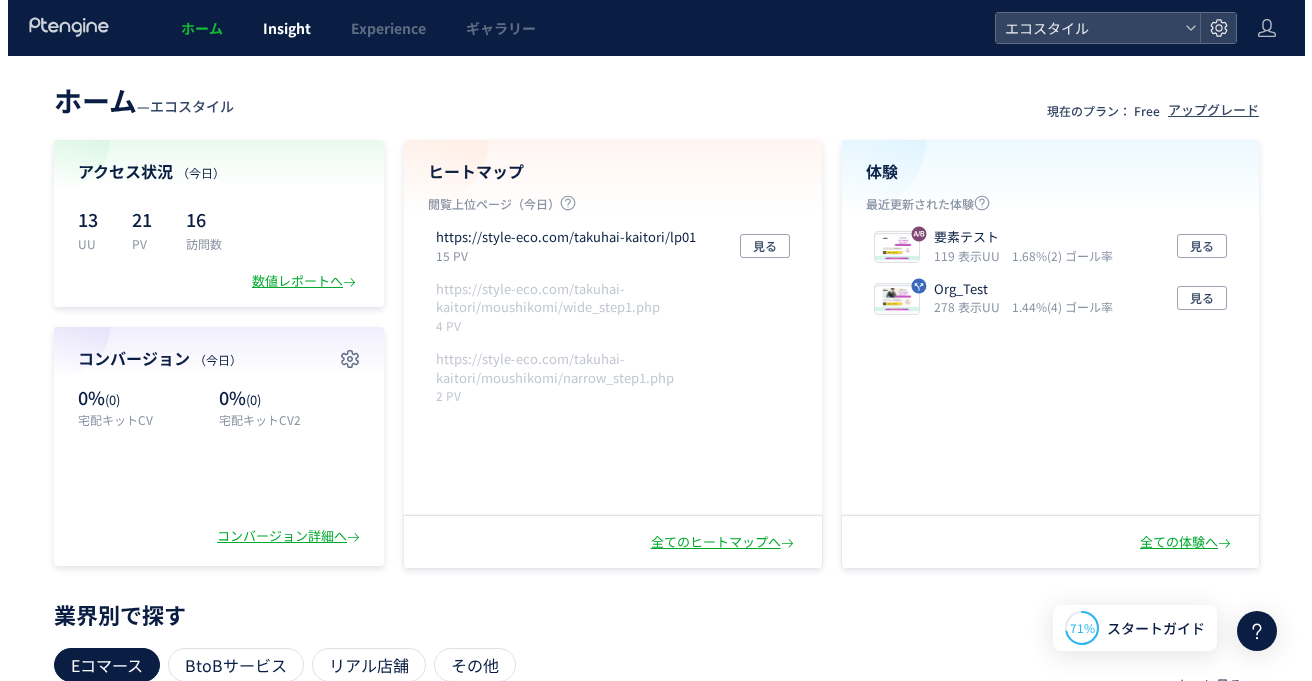 scroll, scrollTop: 0, scrollLeft: 0, axis: both 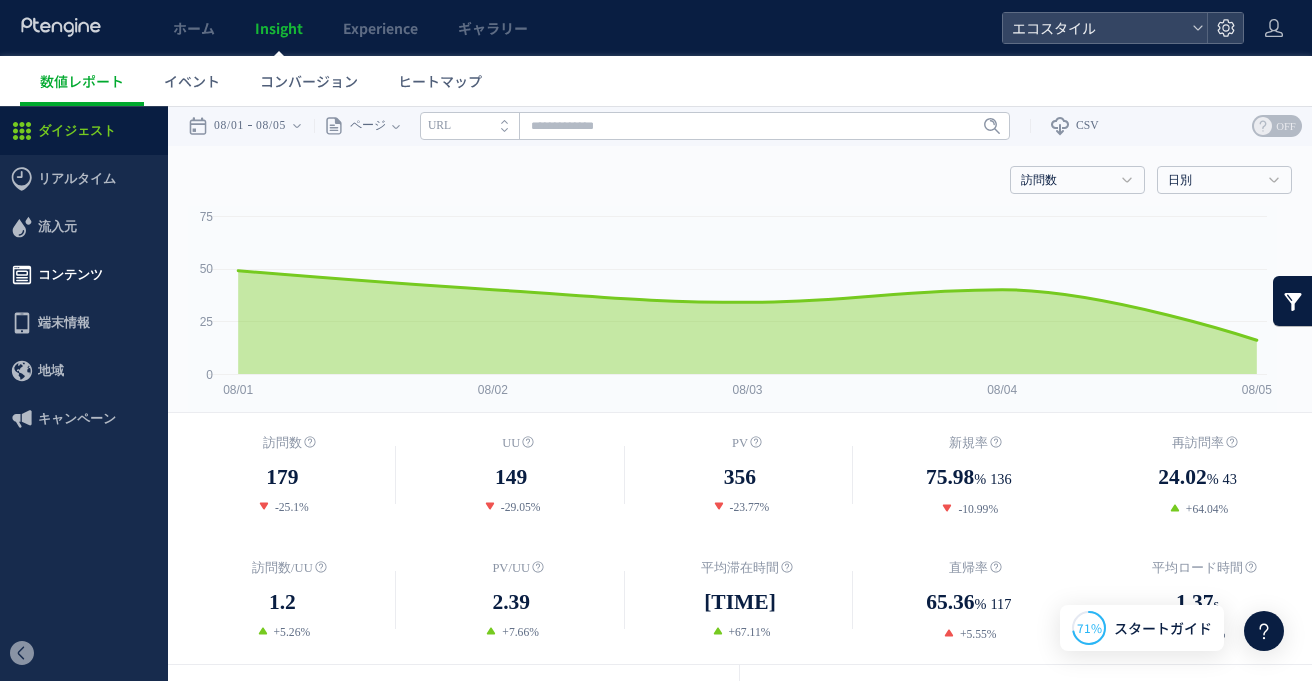 click on "コンテンツ" at bounding box center (70, 275) 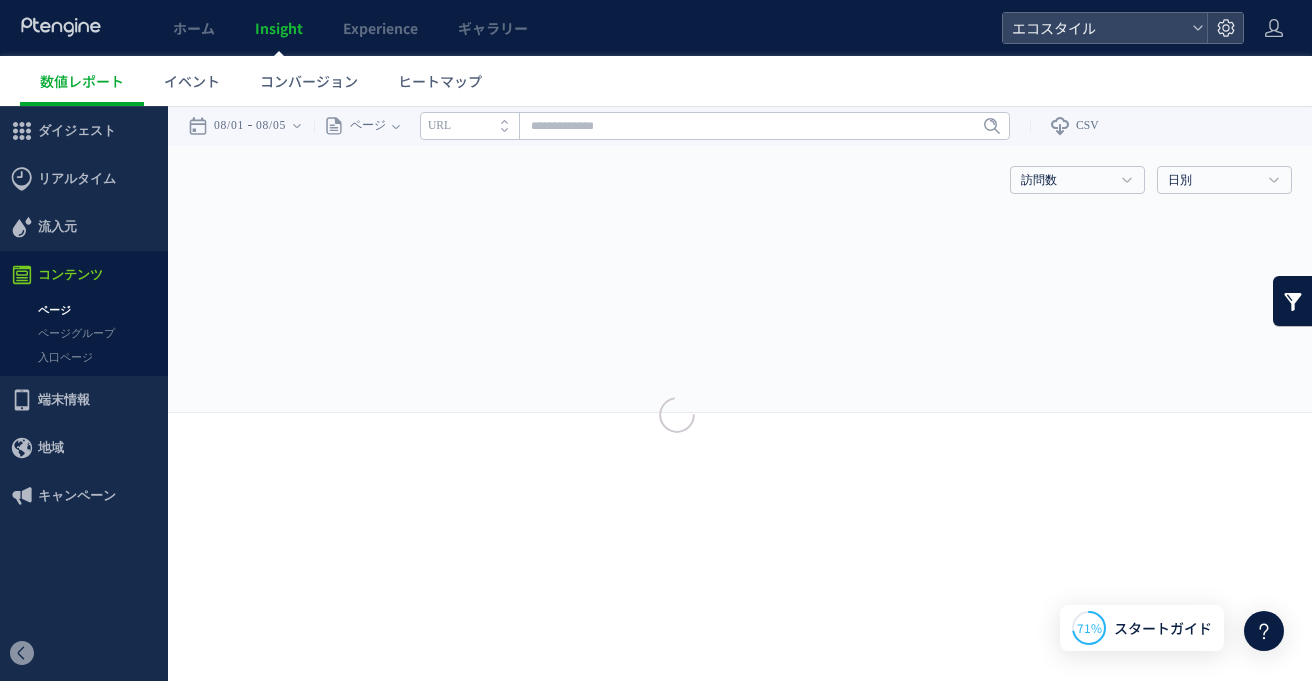 click at bounding box center [656, 341] 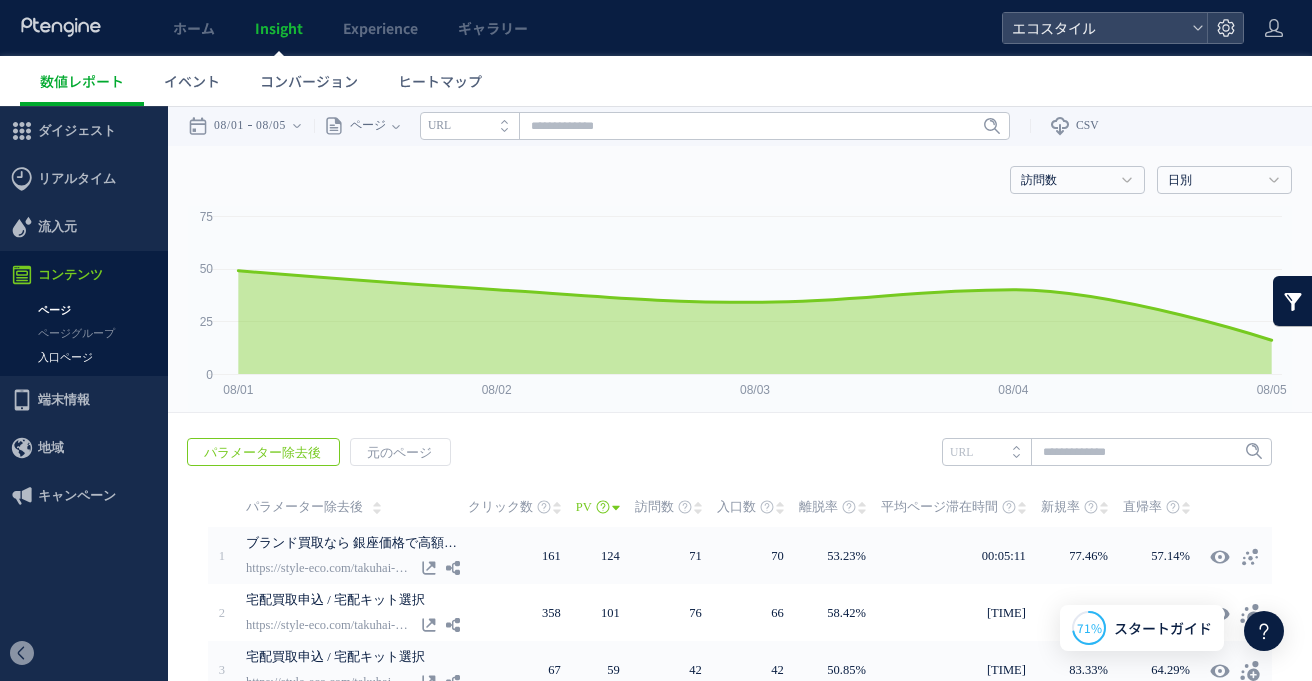click on "入口ページ" at bounding box center [84, 357] 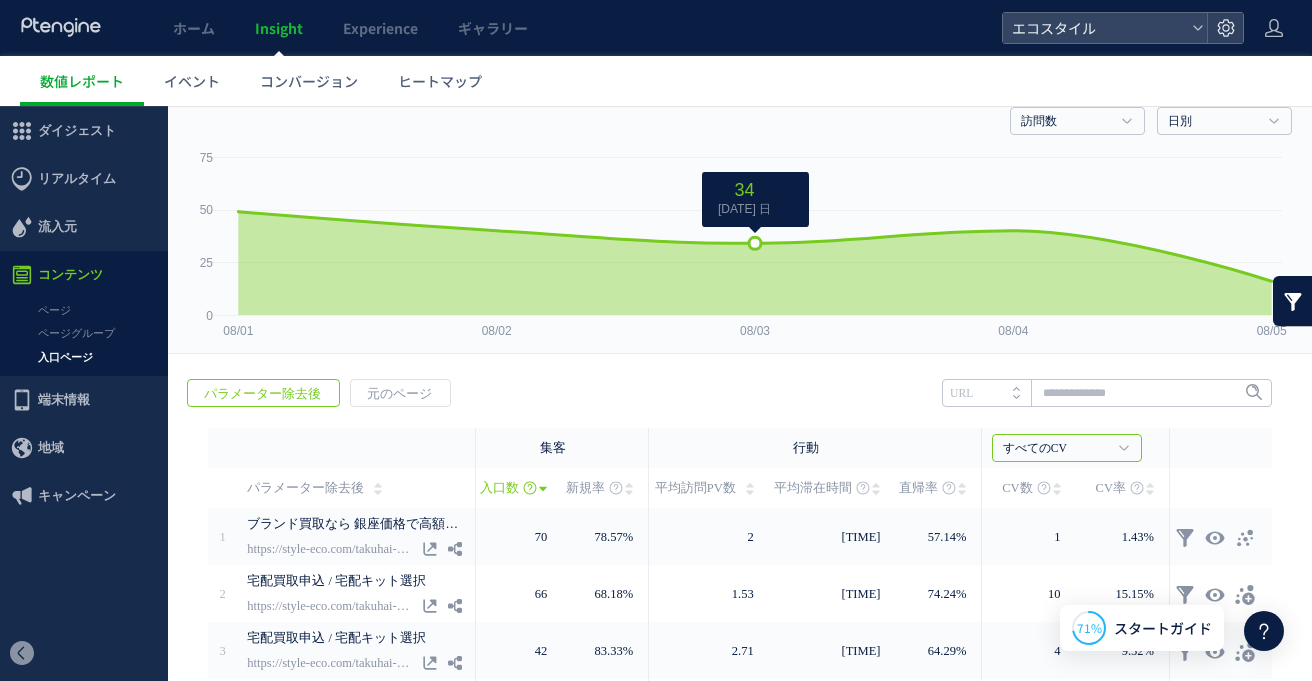 scroll, scrollTop: 0, scrollLeft: 0, axis: both 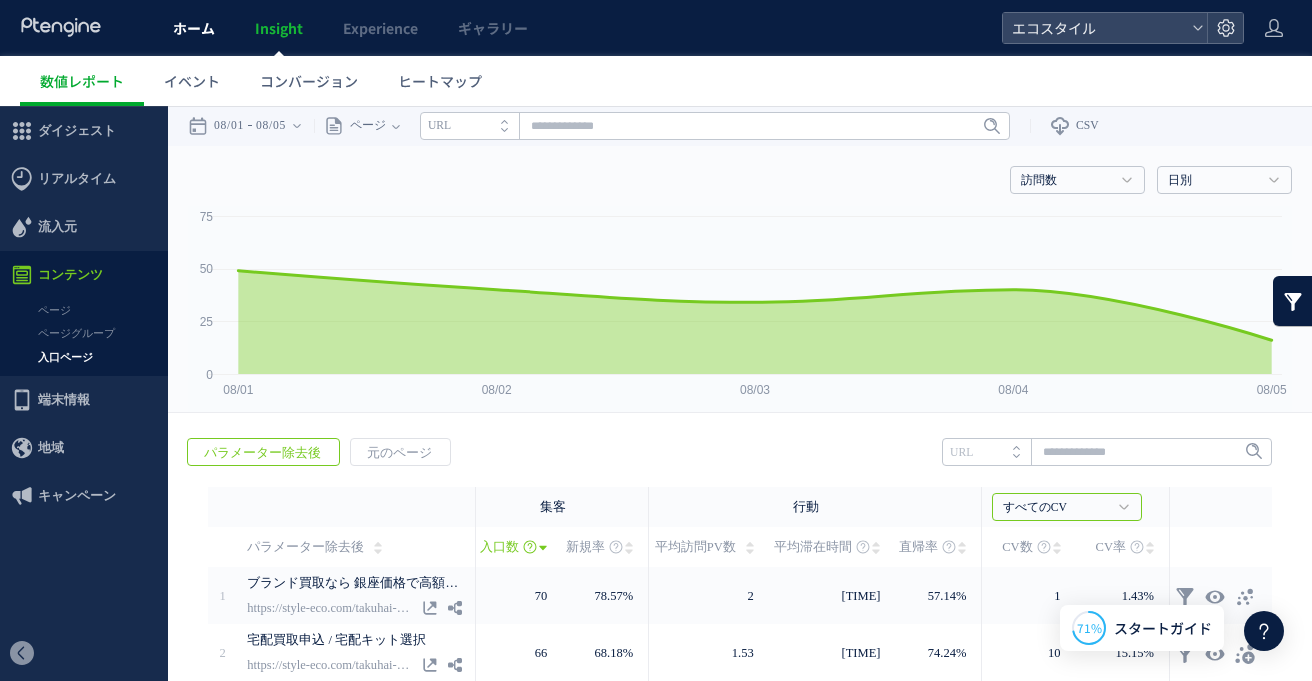 click on "ホーム" at bounding box center [194, 28] 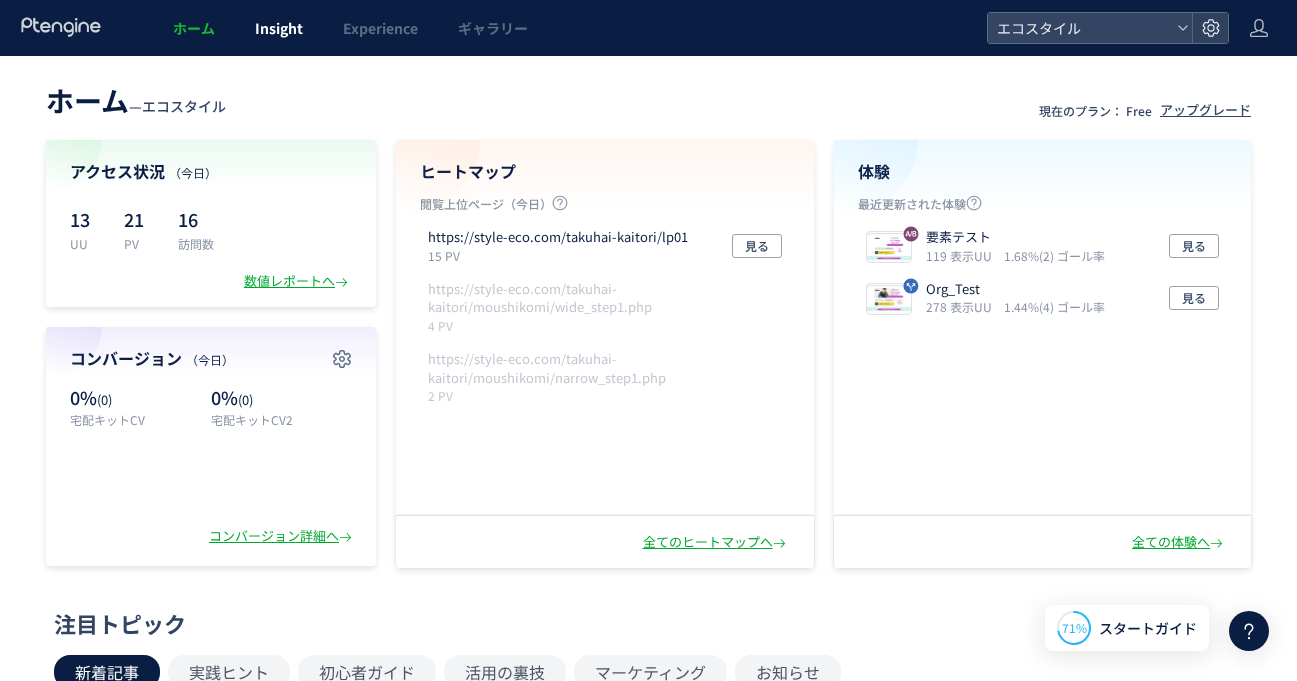 click on "Insight" at bounding box center (279, 28) 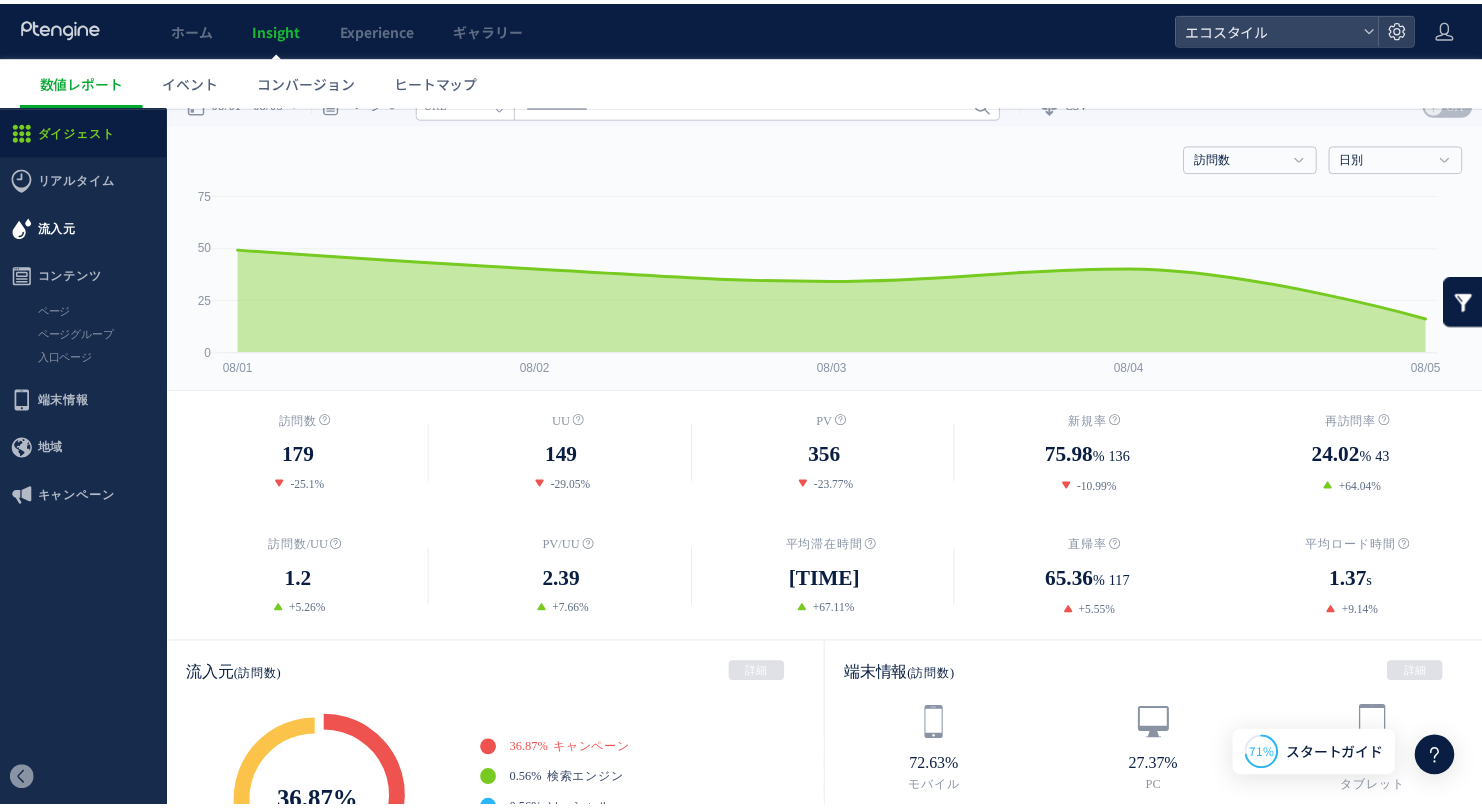 scroll, scrollTop: 0, scrollLeft: 0, axis: both 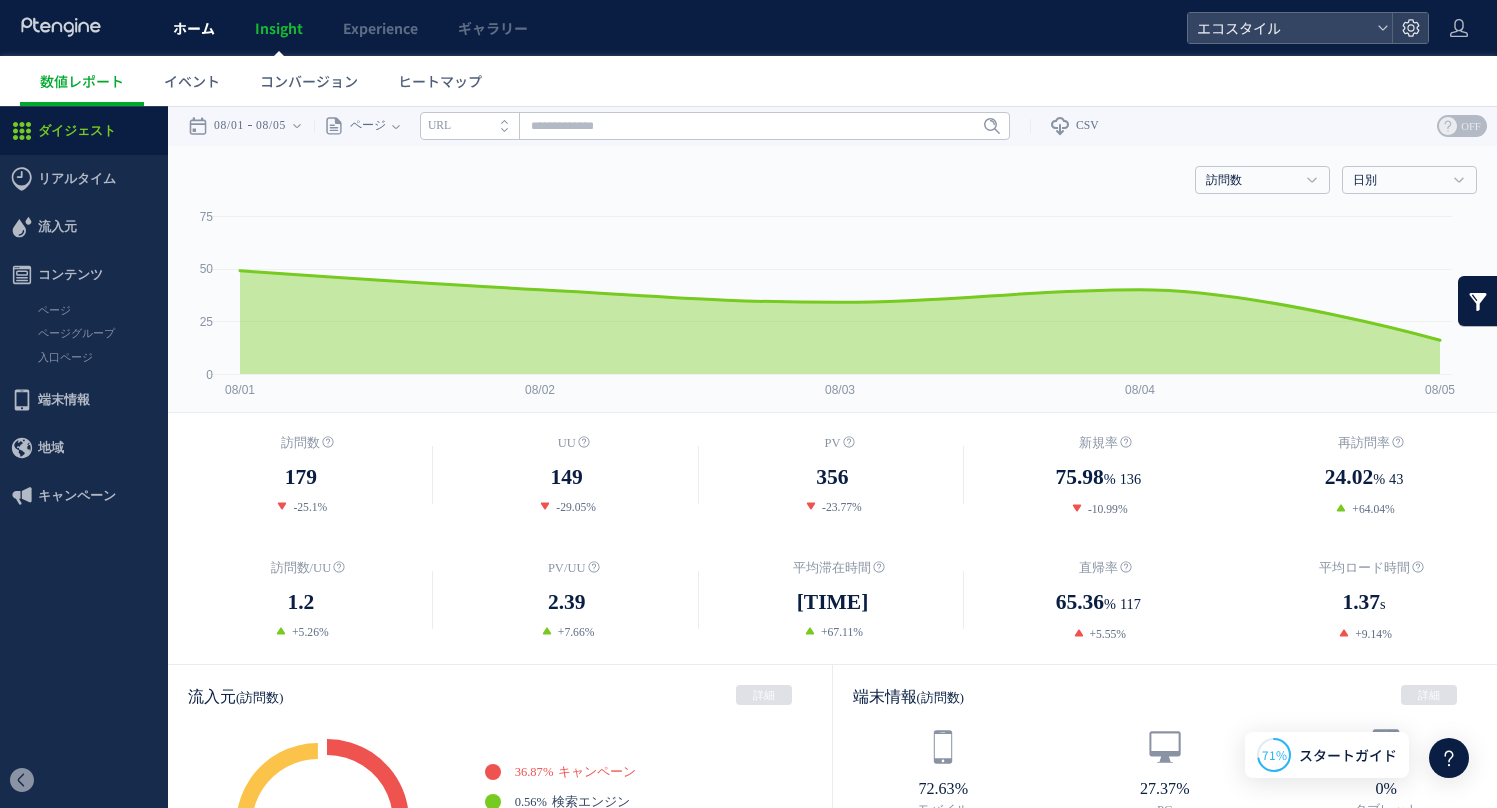 click on "ホーム" at bounding box center [194, 28] 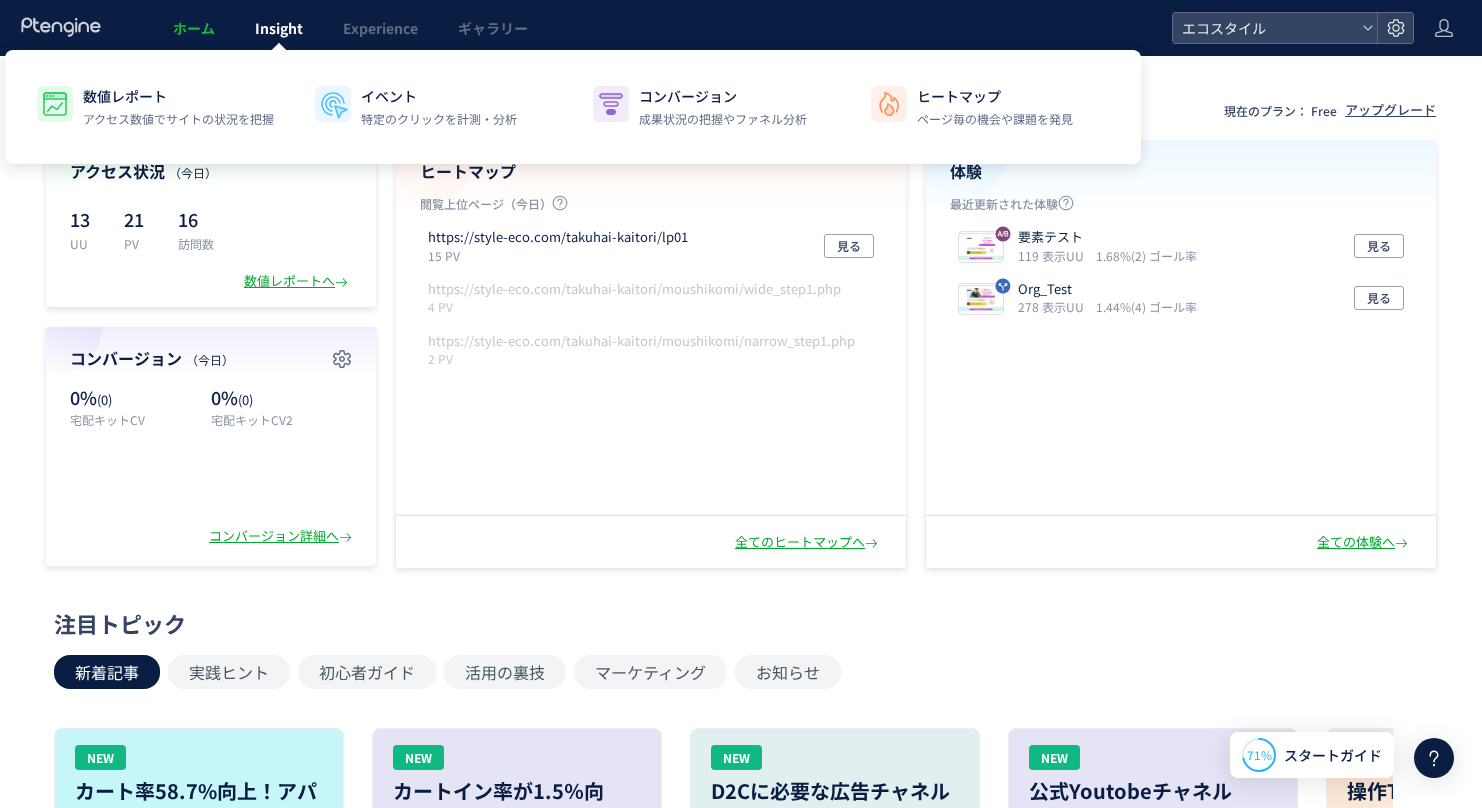 click on "Insight" at bounding box center [279, 28] 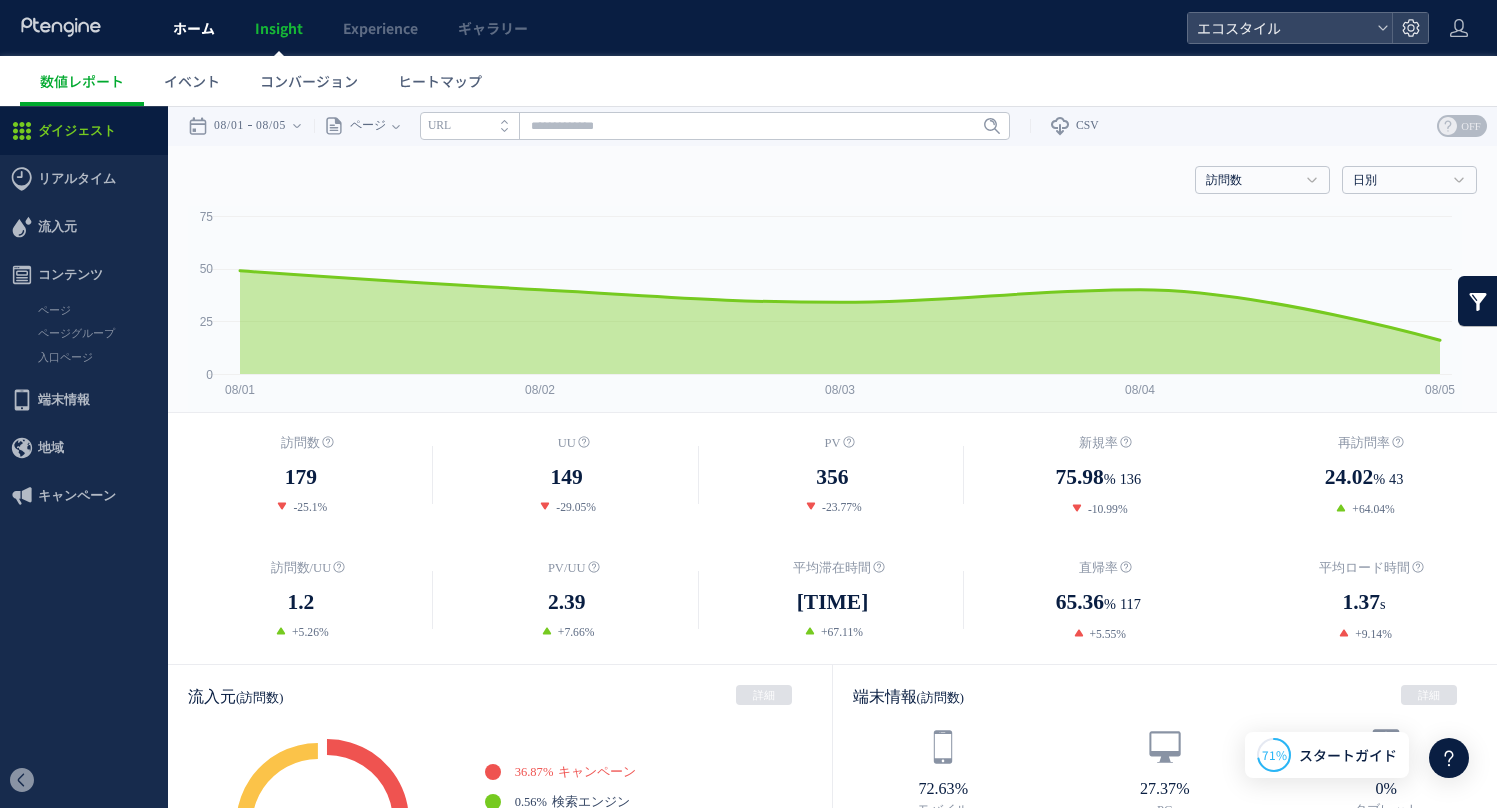 click on "ホーム" at bounding box center [194, 28] 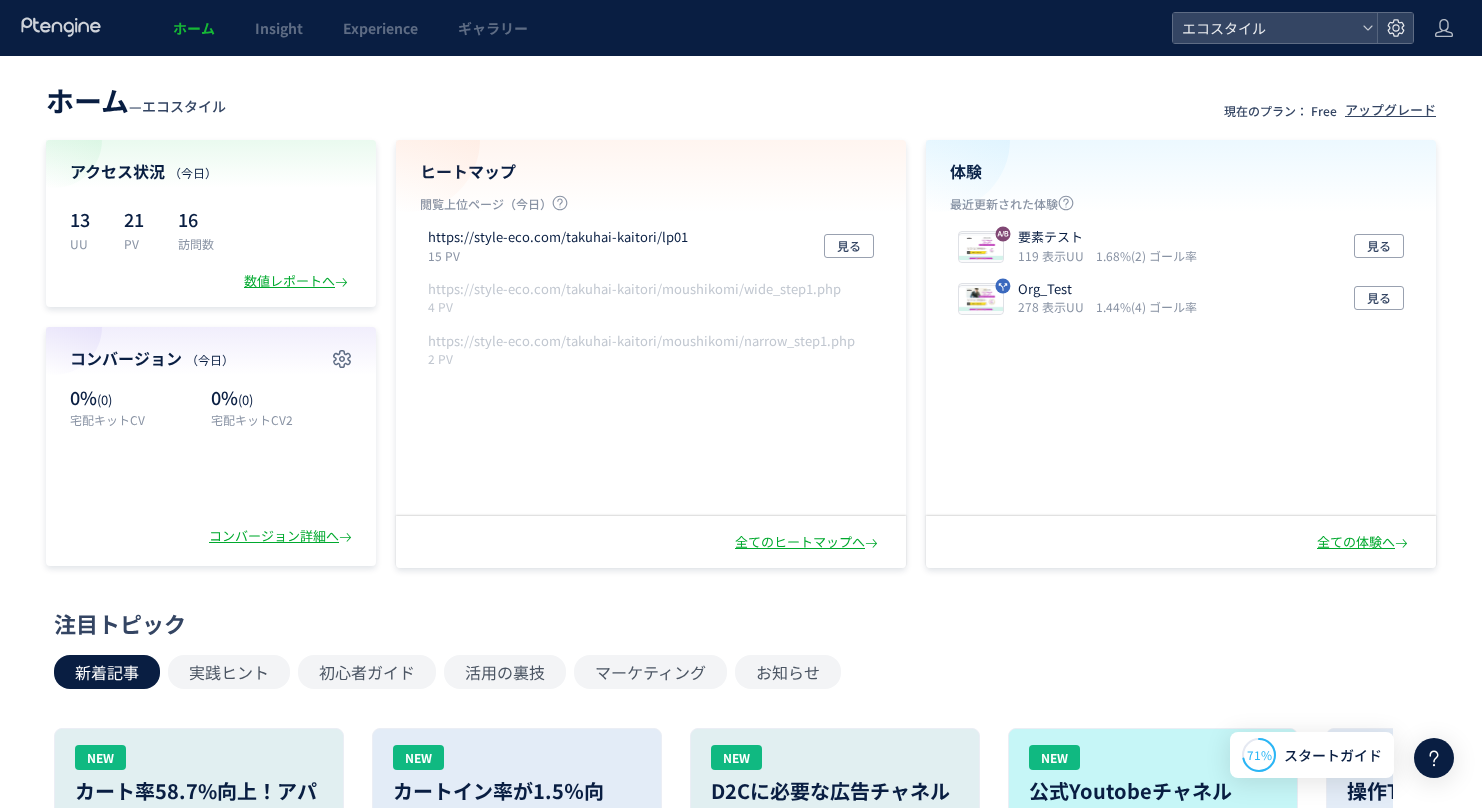 click on "ホーム Insight Experience ギャラリー エコスタイル" 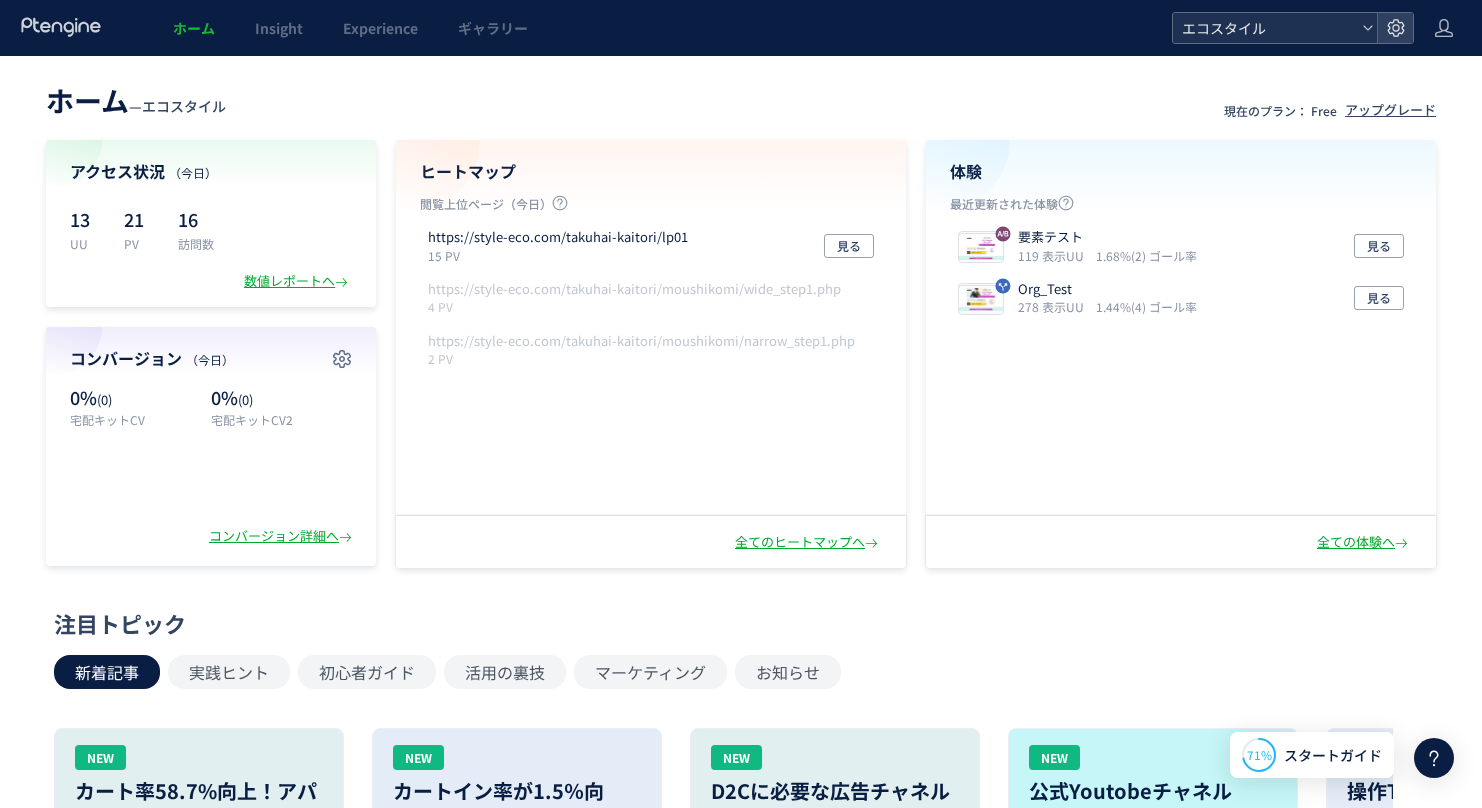 click on "エコスタイル" at bounding box center [1265, 28] 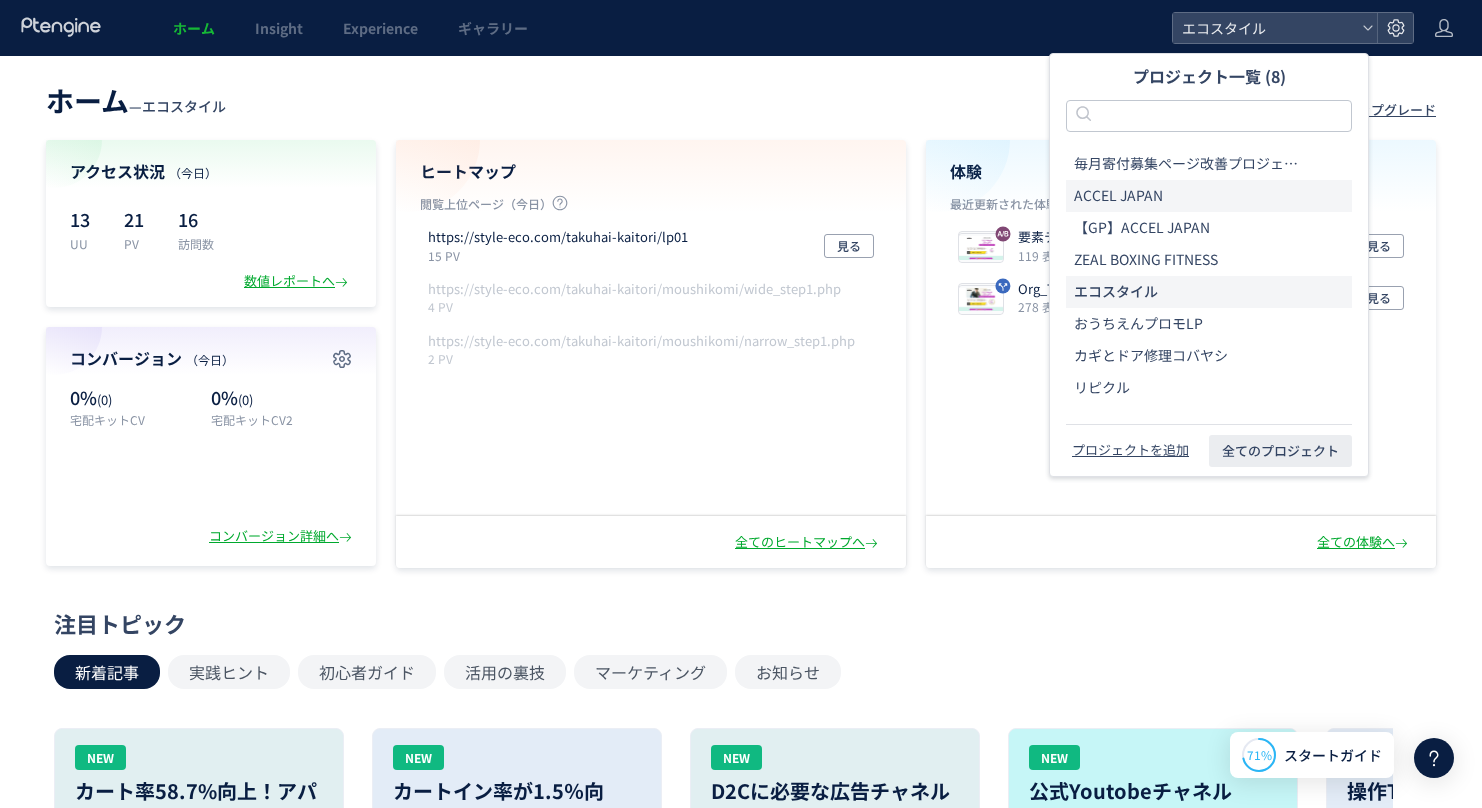 click on "ACCEL JAPAN" 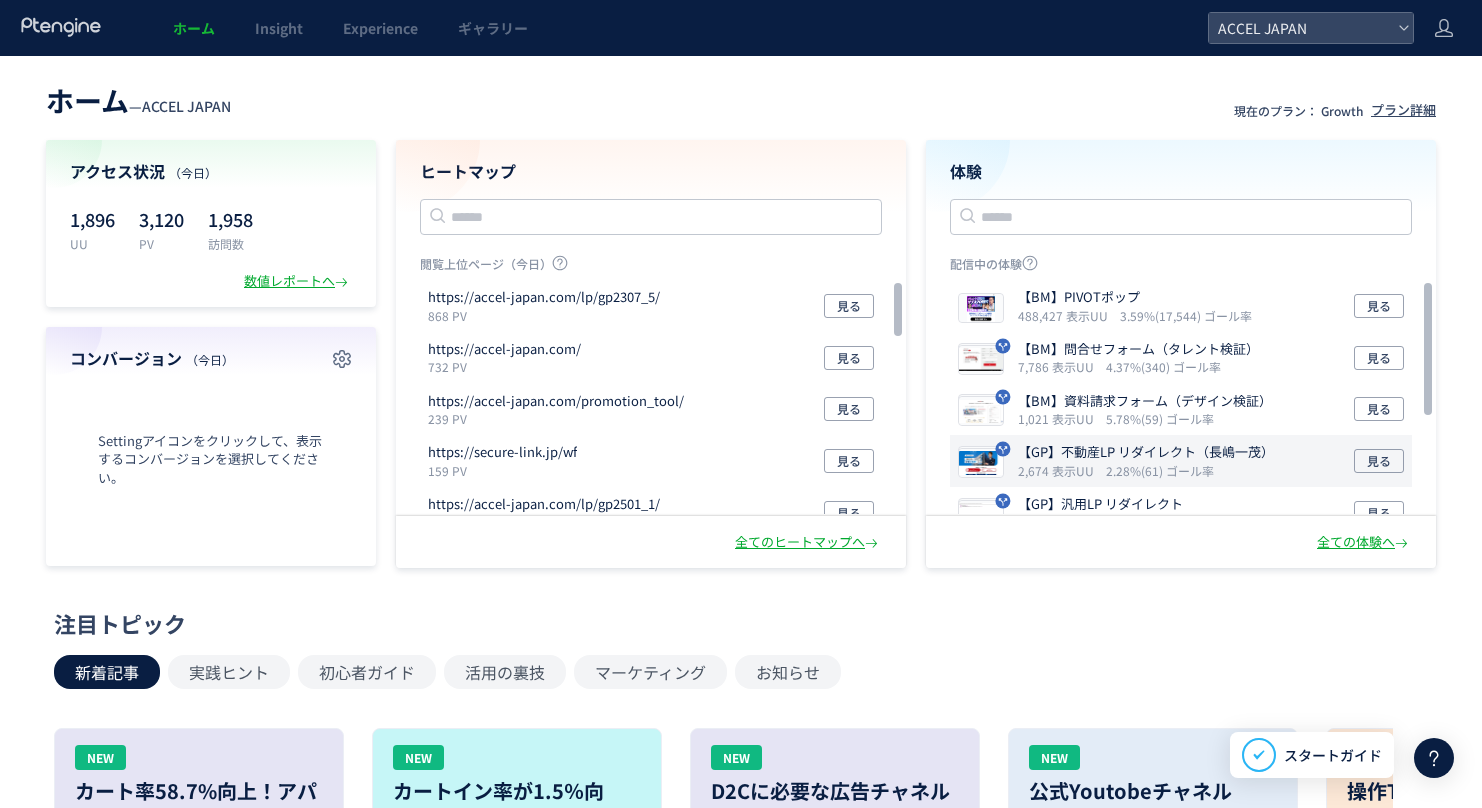 click on "【GP】不動産LP リダイレクト（長嶋一茂）" at bounding box center (1146, 452) 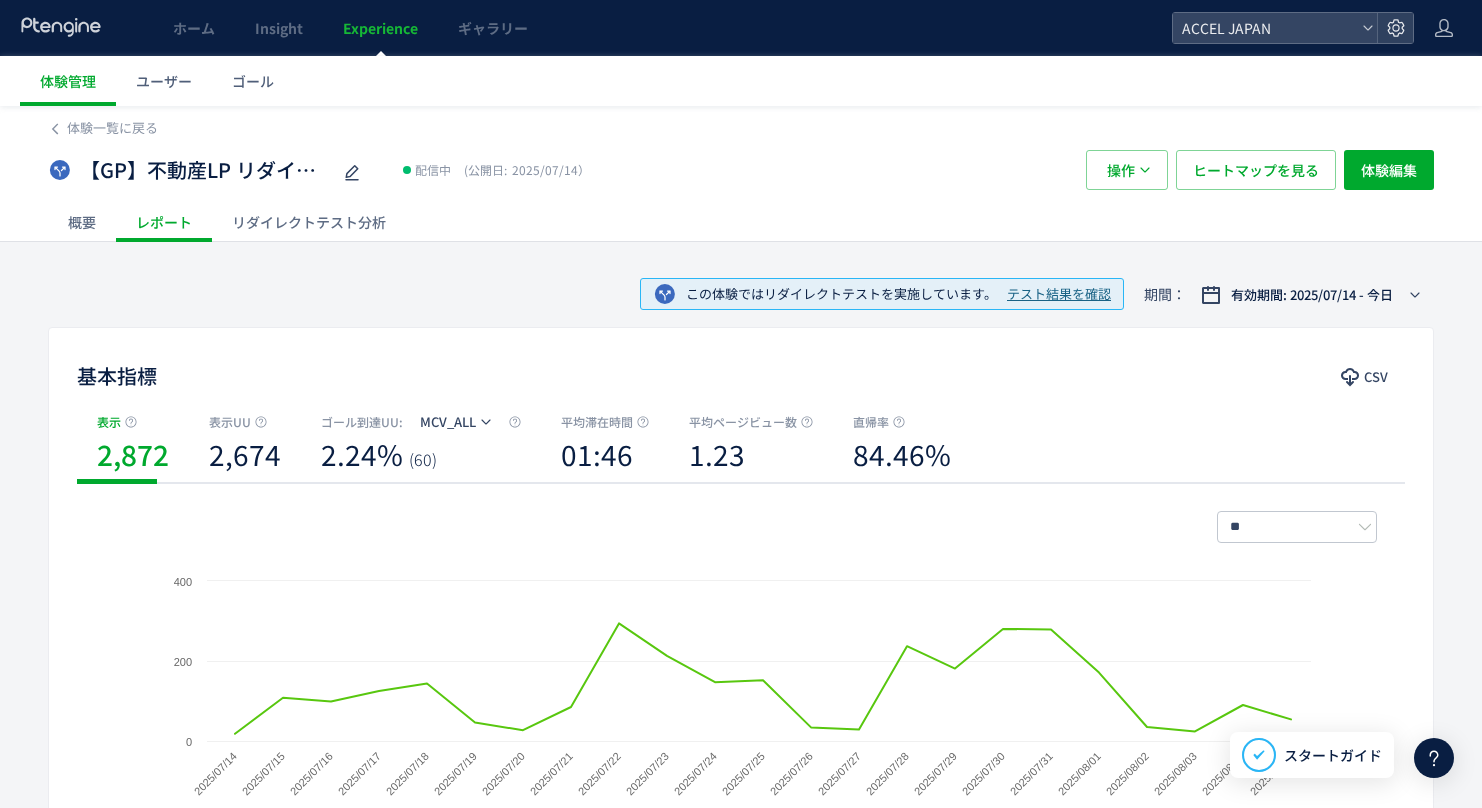 click on "リダイレクトテスト分析" 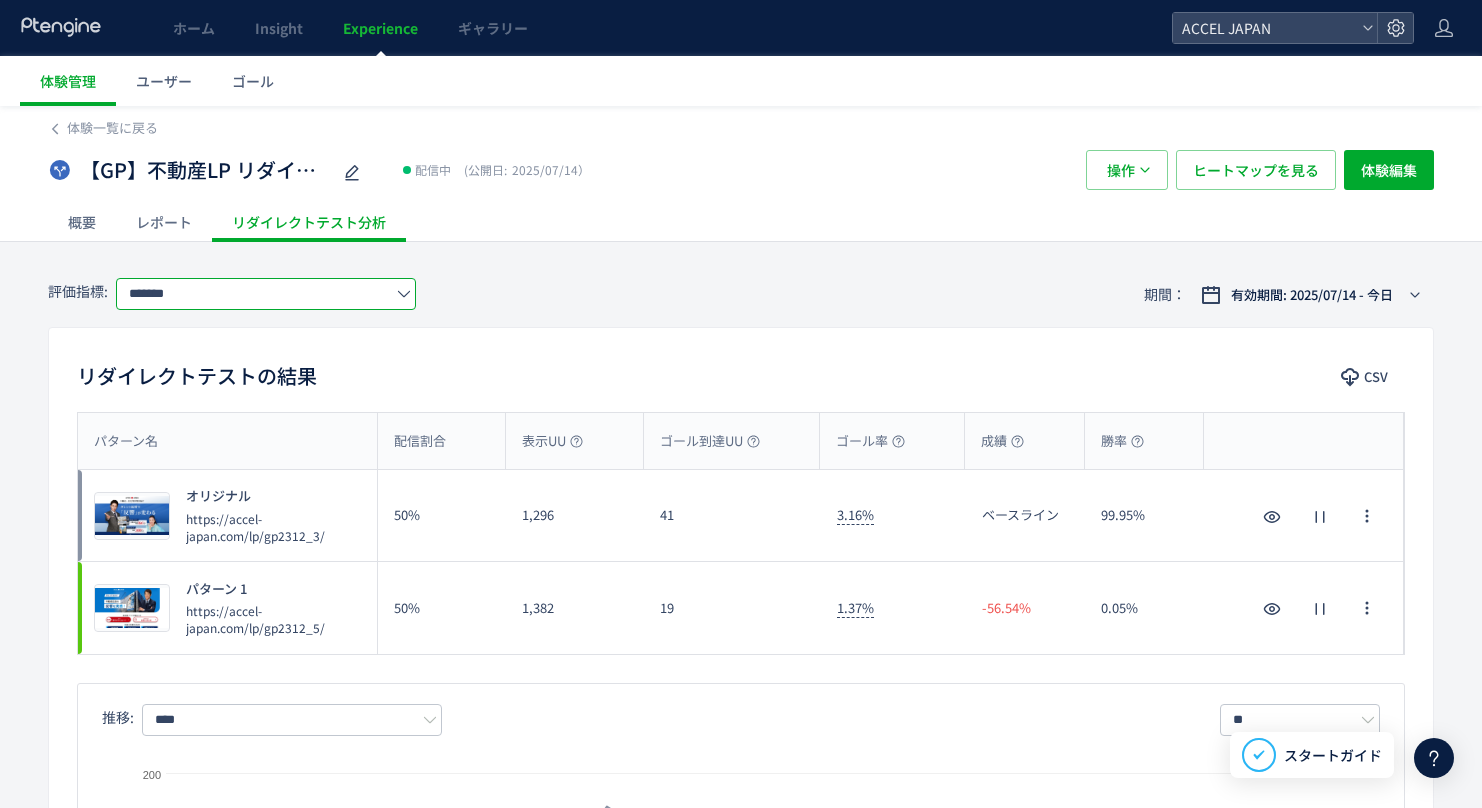 click on "*******" 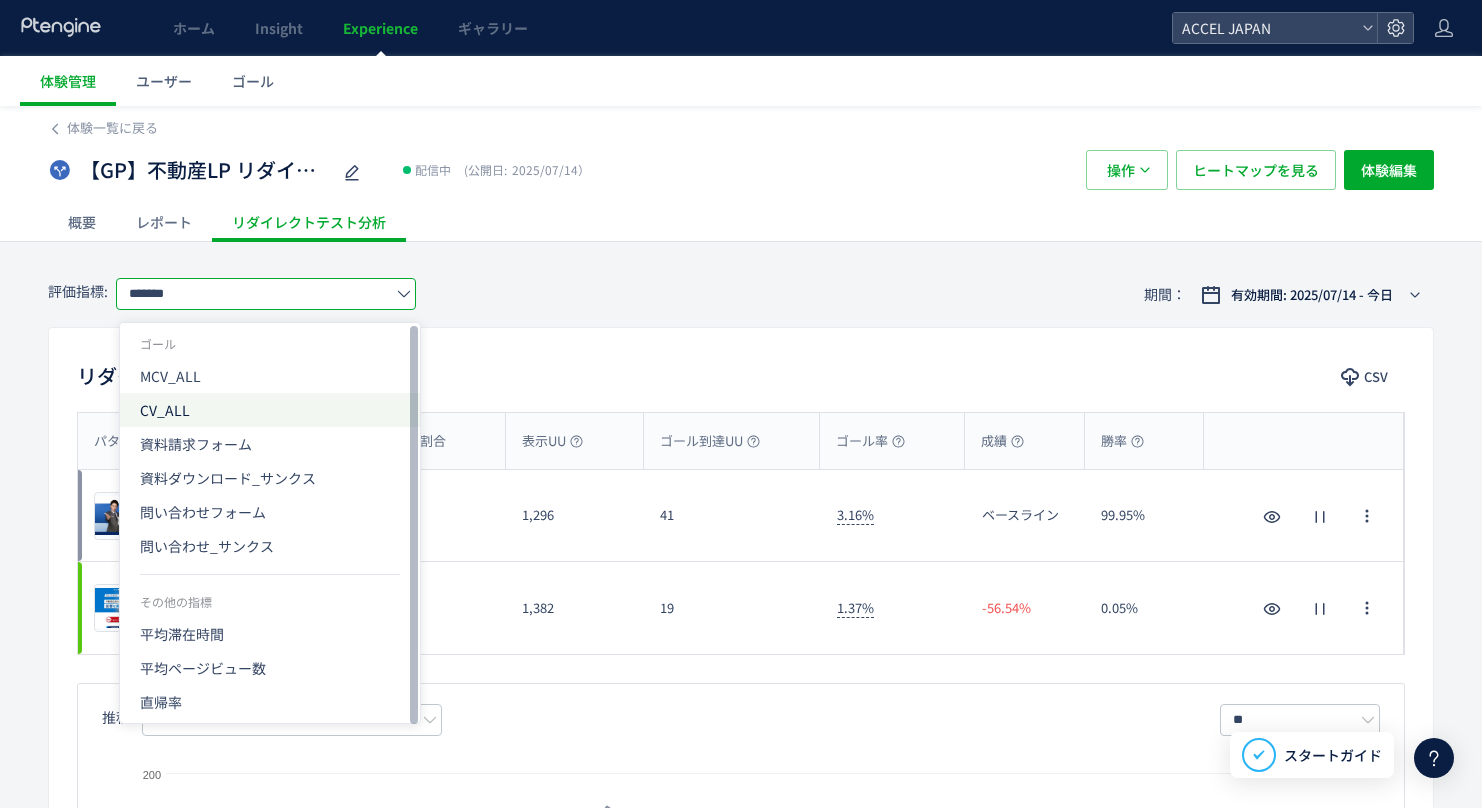 click on "CV_ALL" 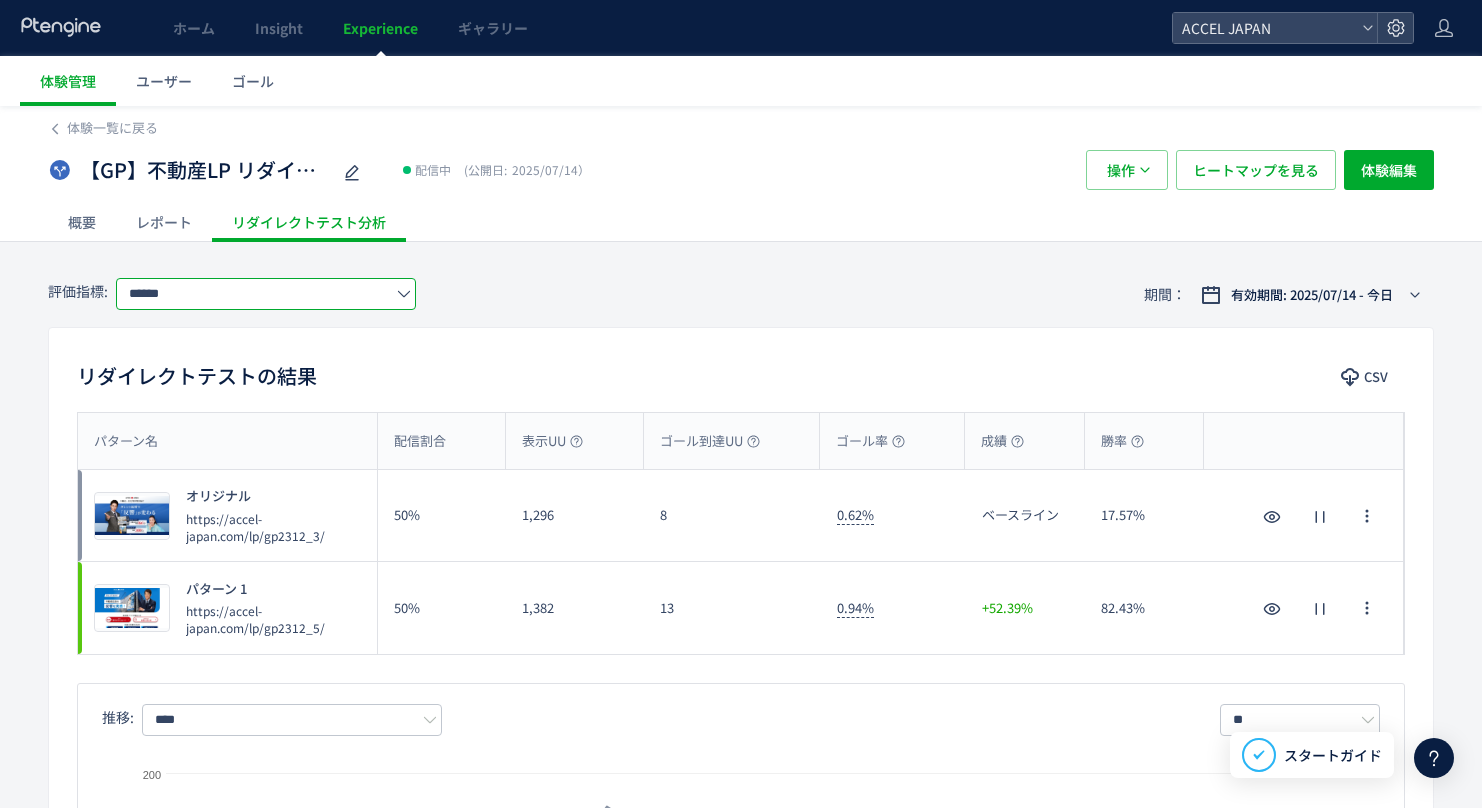 click on "******" 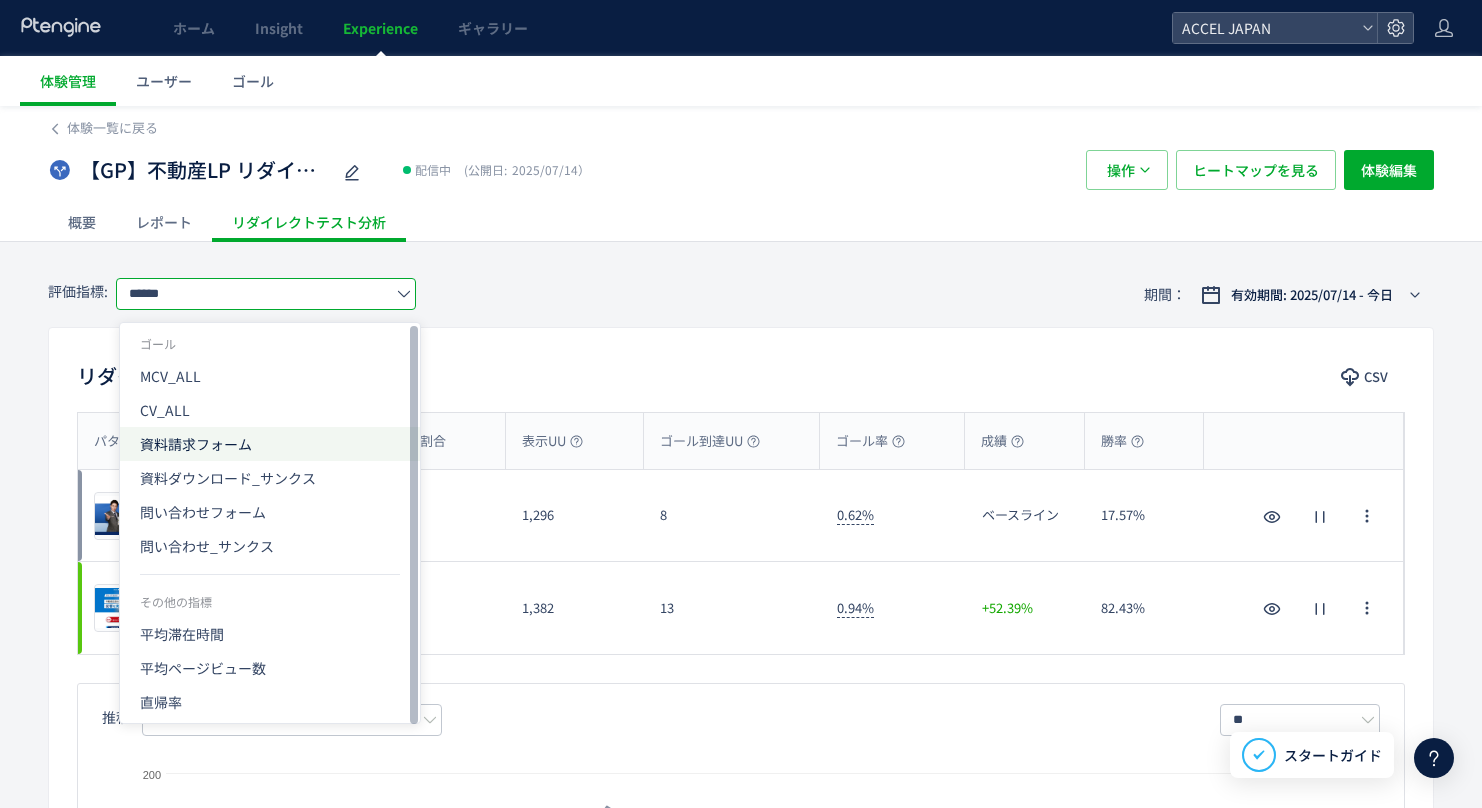 click on "資料請求フォーム" 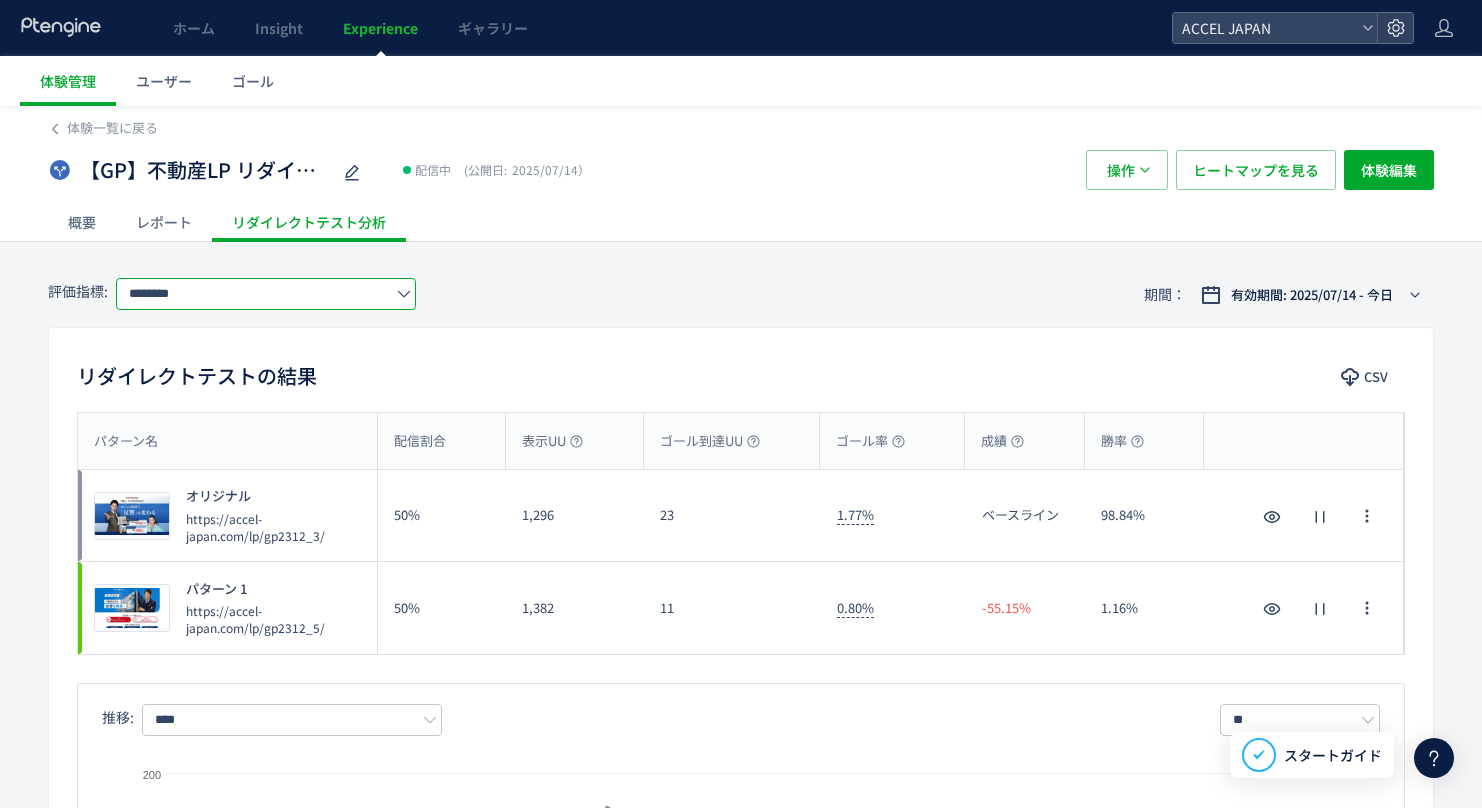 click on "********" 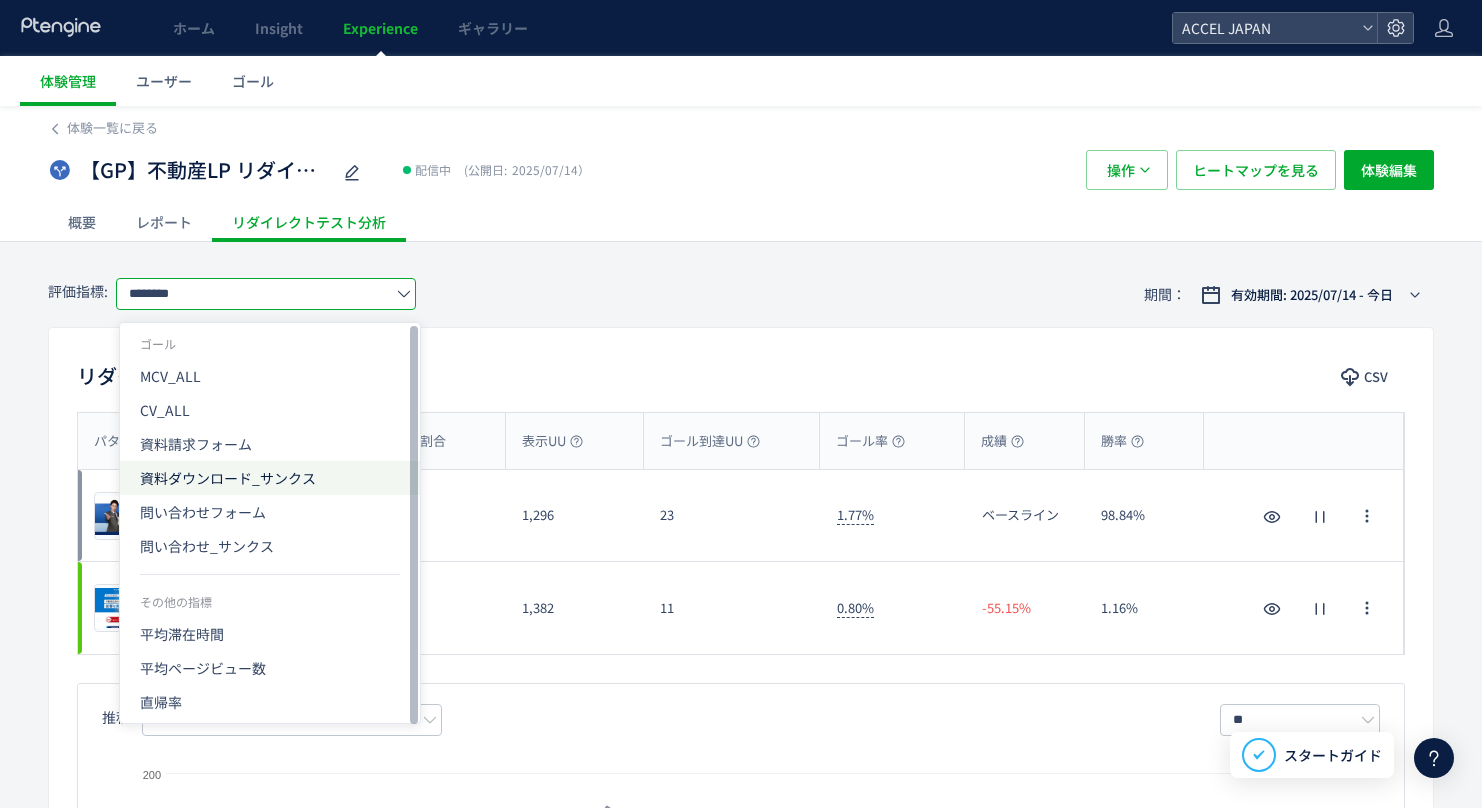 click on "資料ダウンロード_サンクス" 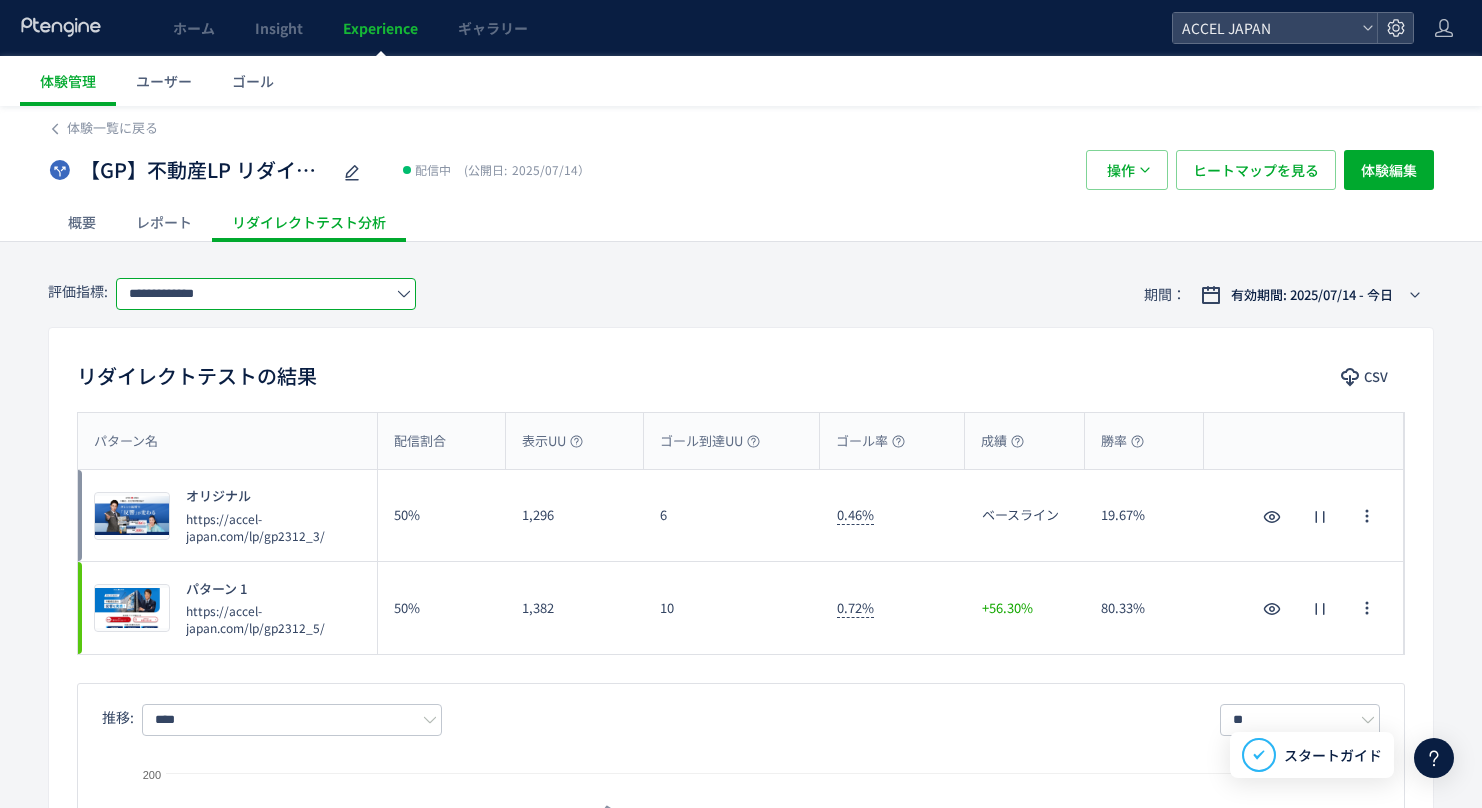 click on "**********" 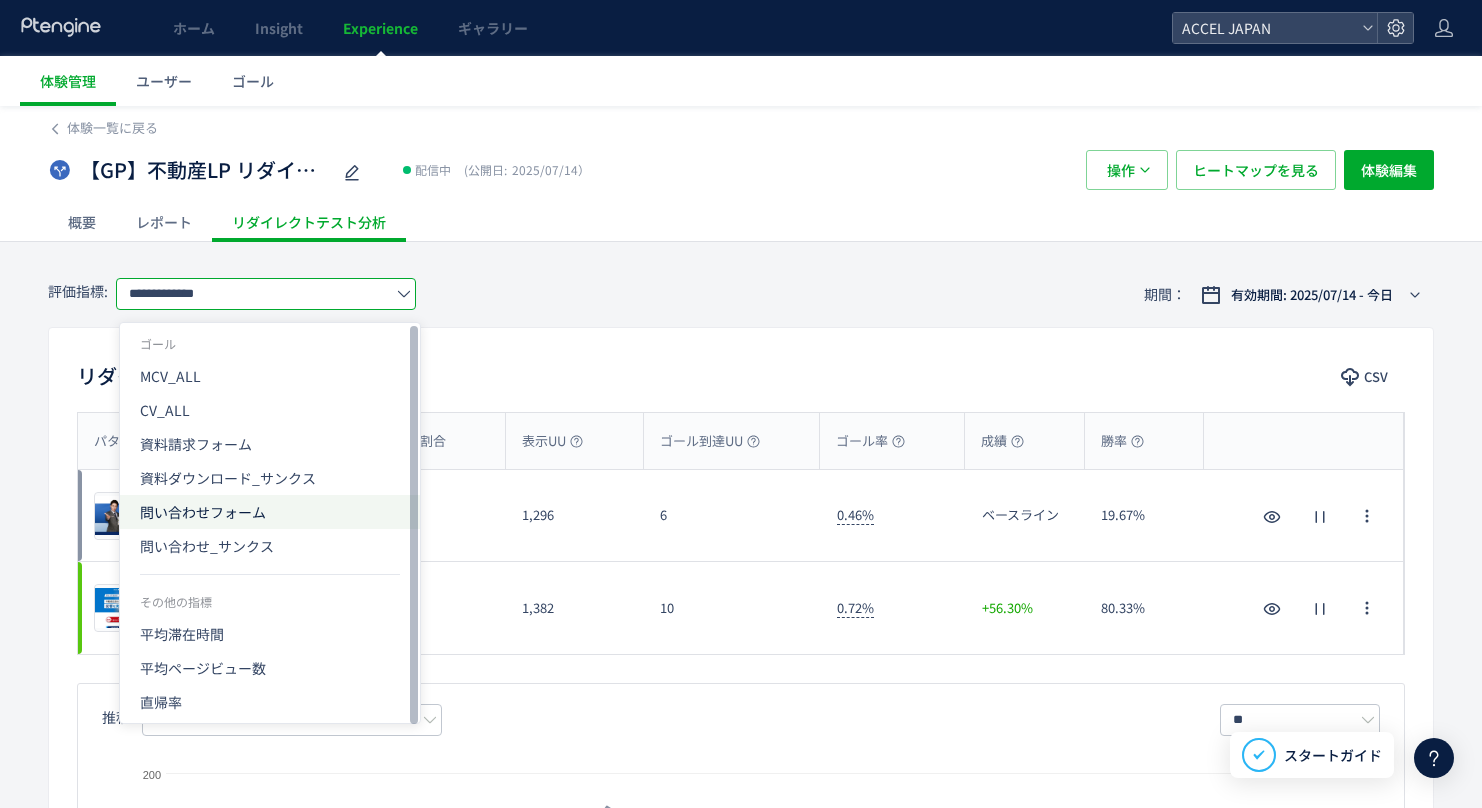 click on "問い合わせフォーム" 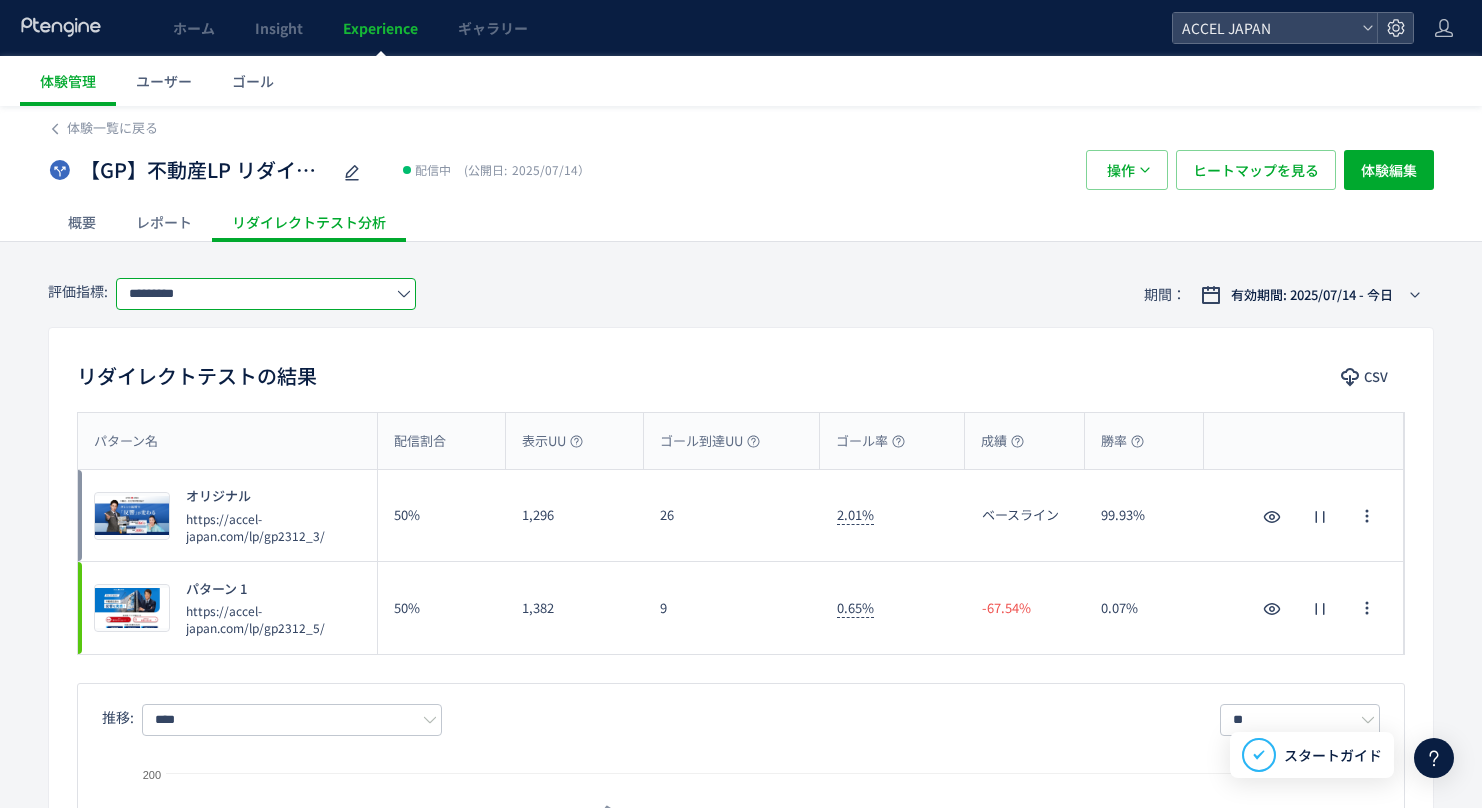 click on "*********" 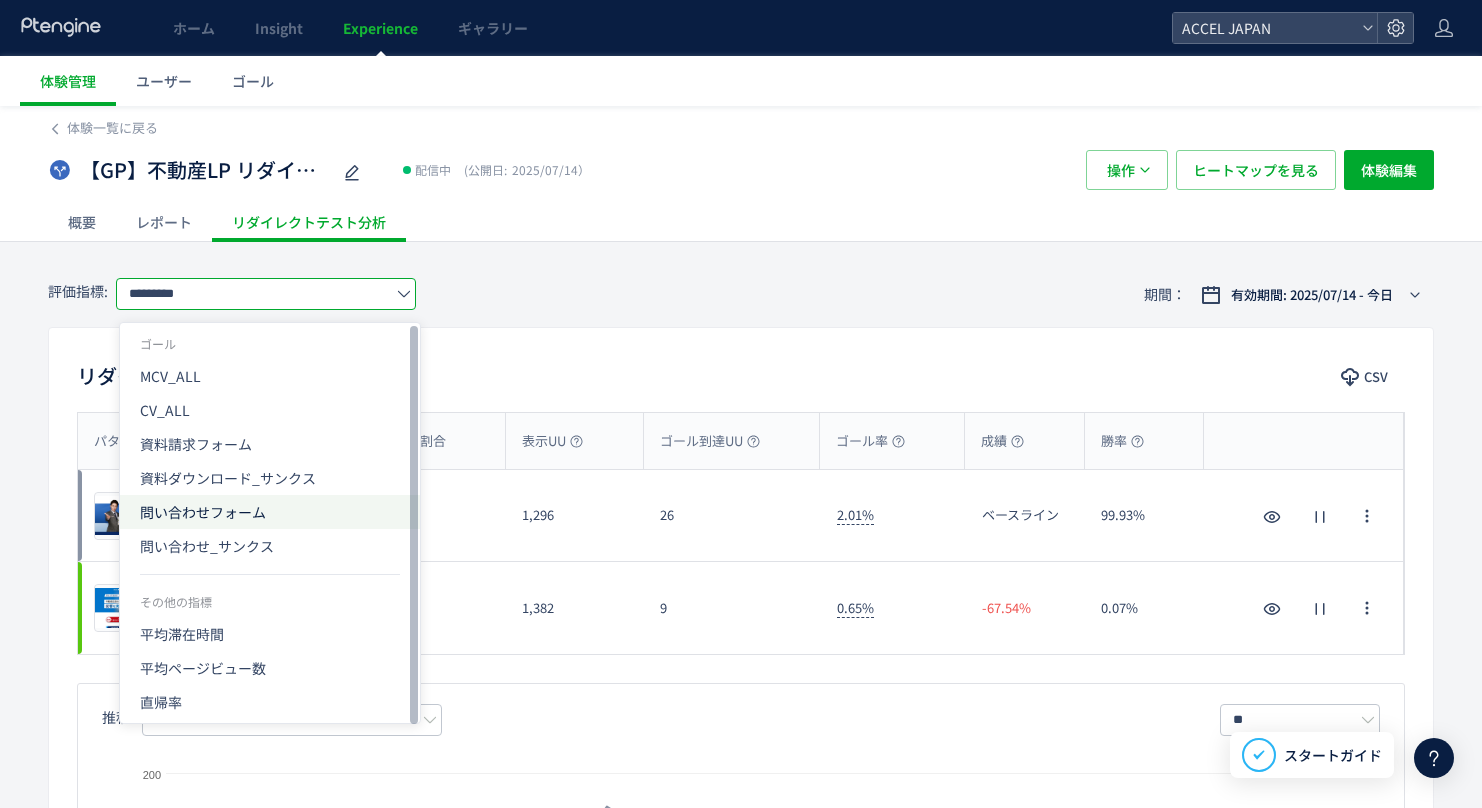 drag, startPoint x: 230, startPoint y: 545, endPoint x: 268, endPoint y: 503, distance: 56.63921 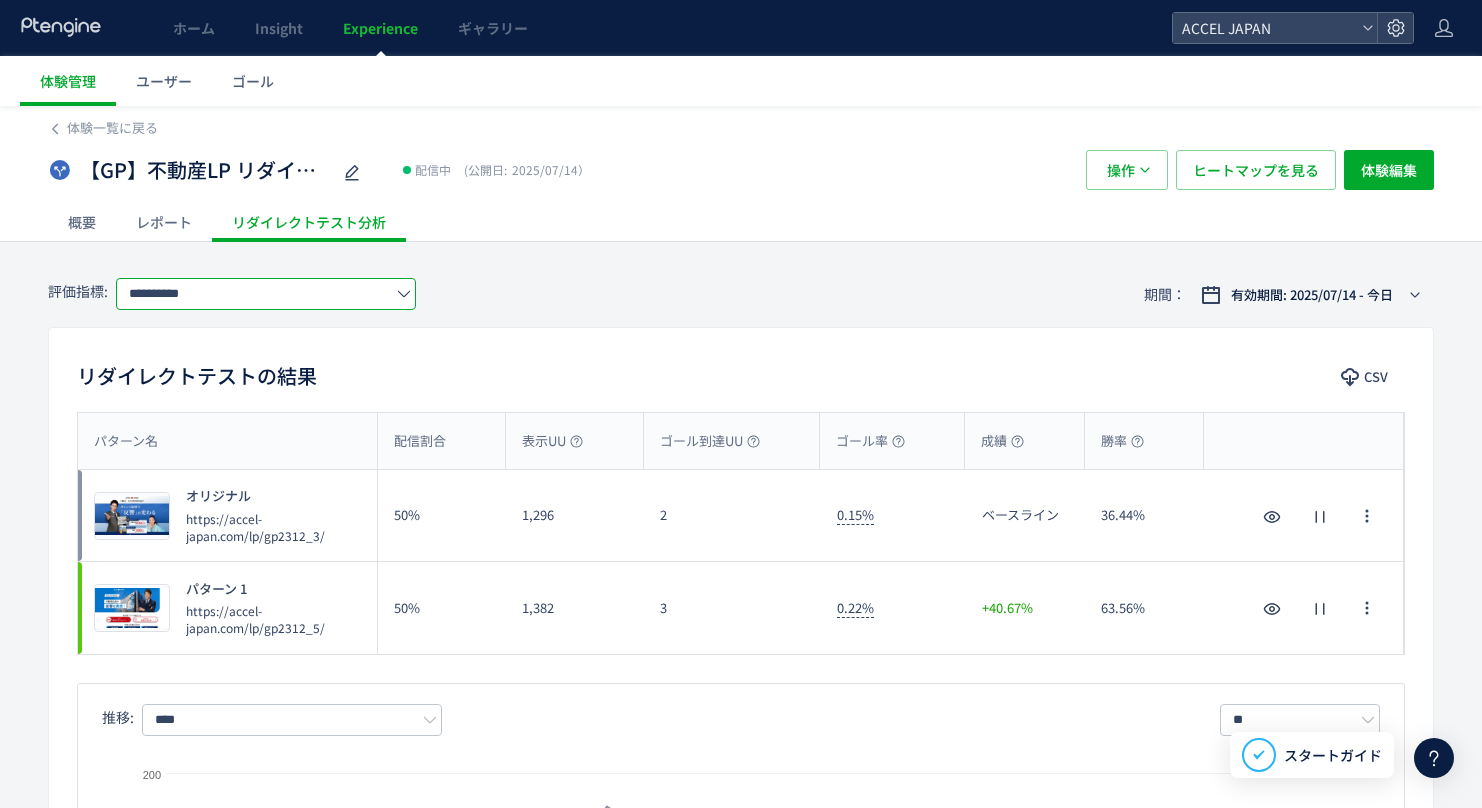 click on "**********" 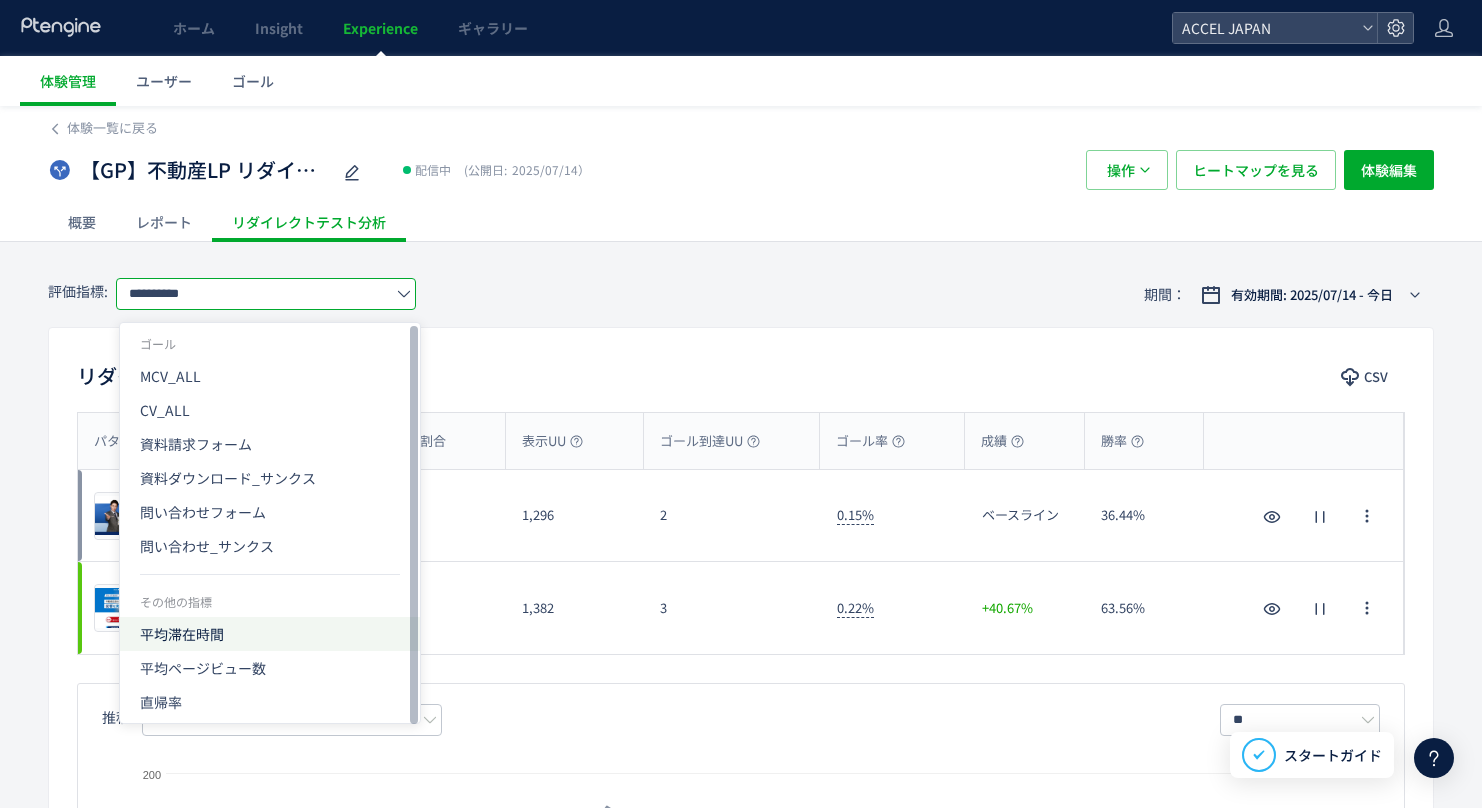 click on "平均滞在時間" 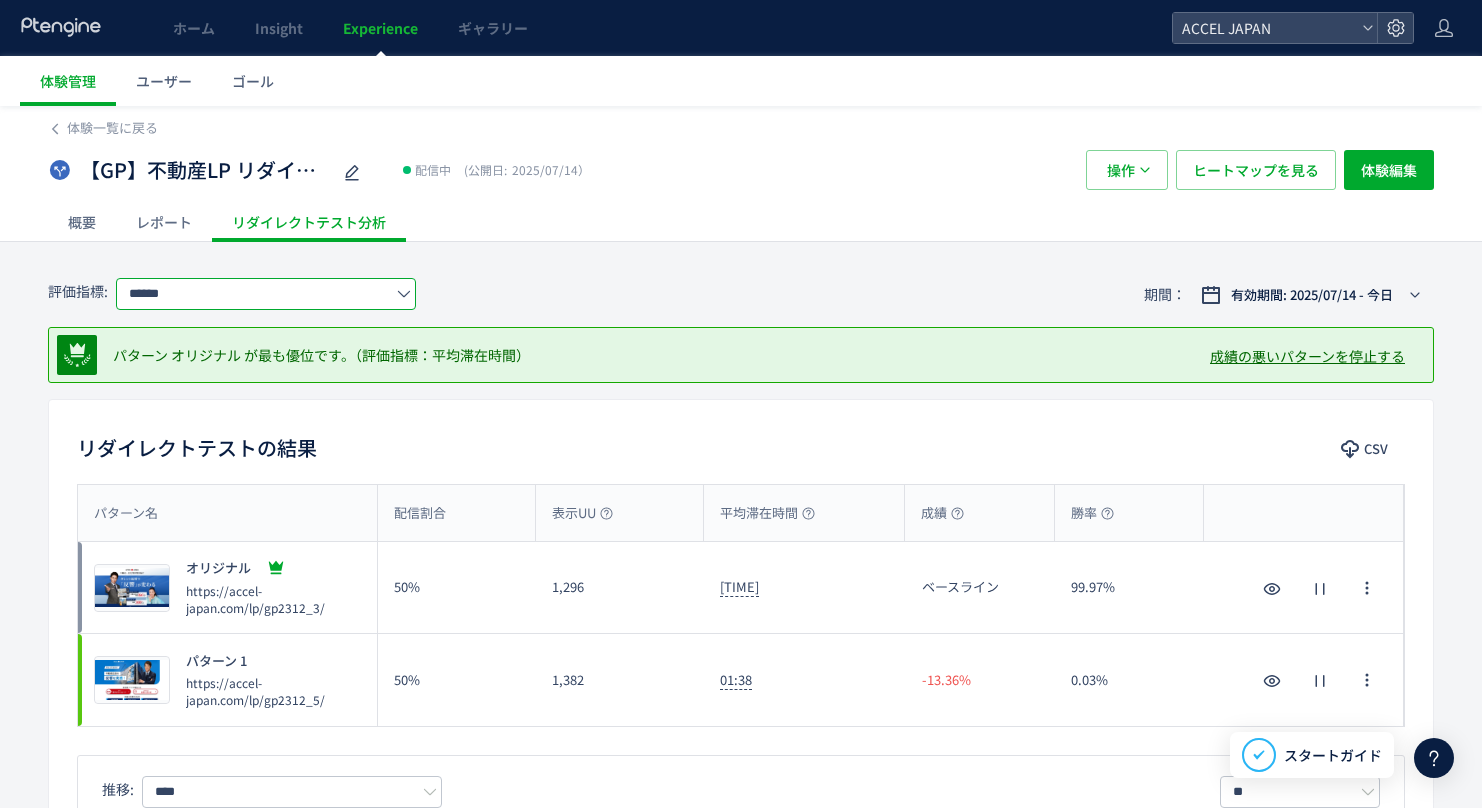click on "******" 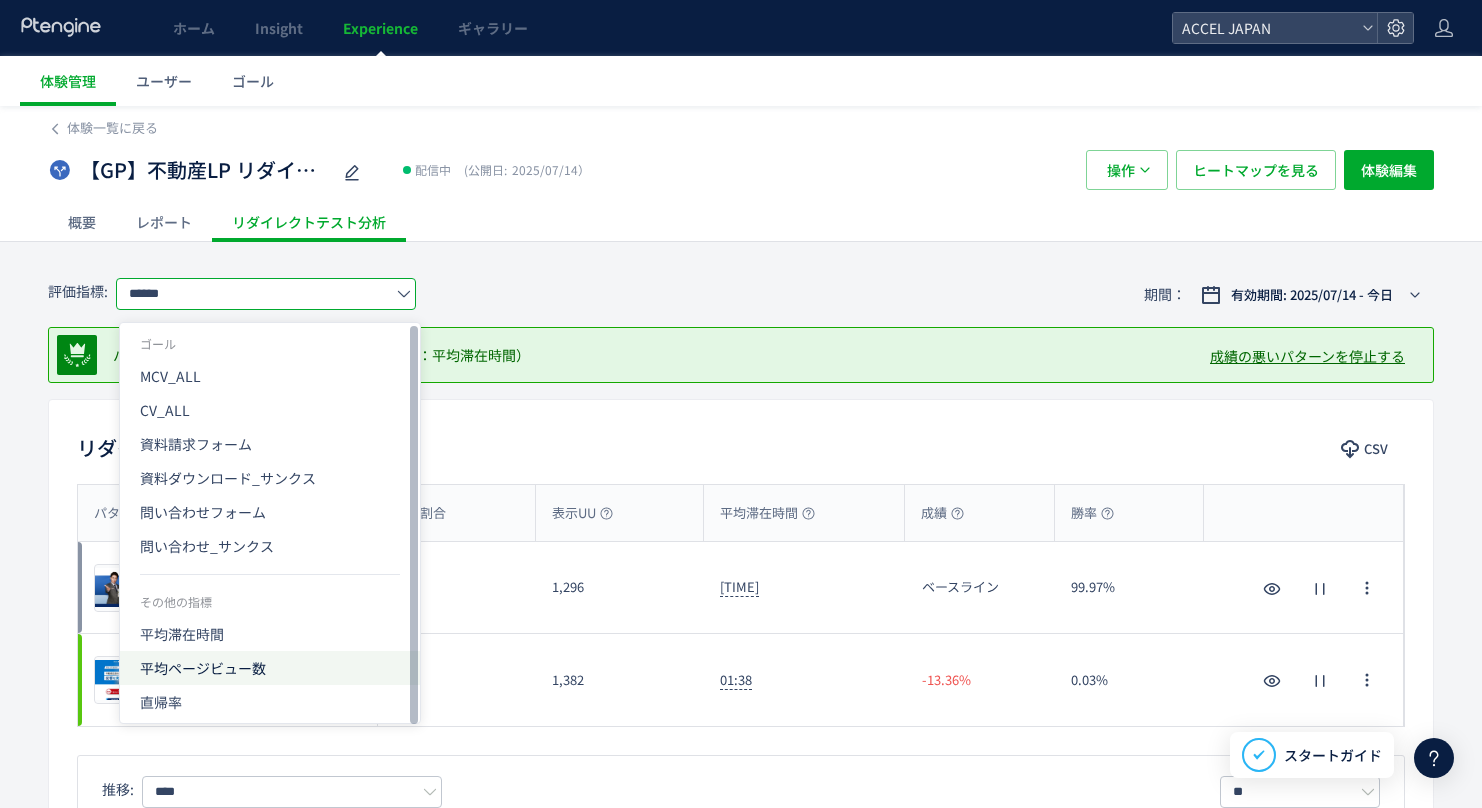 click on "平均ページビュー数" 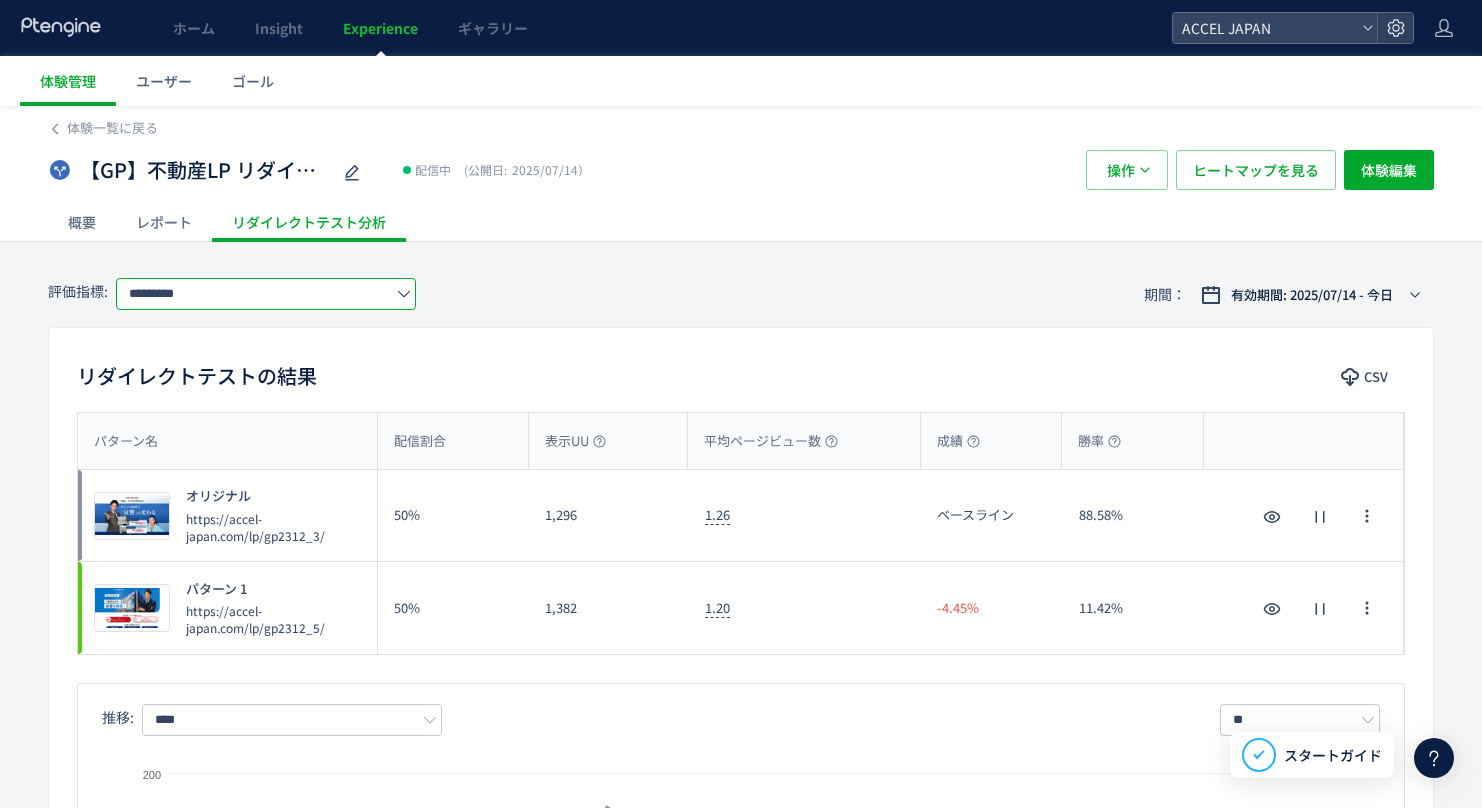 click on "*********" 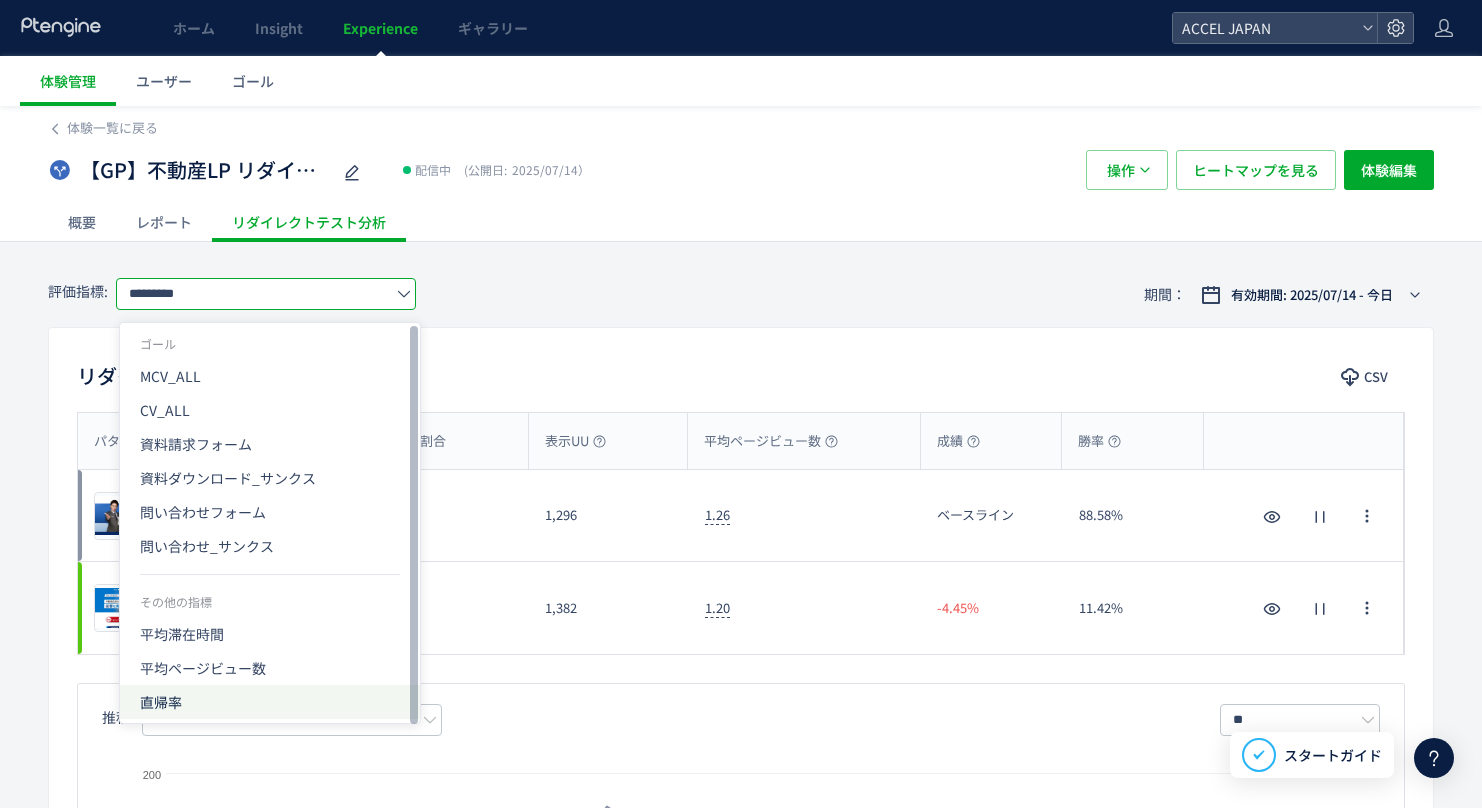 scroll, scrollTop: 2, scrollLeft: 0, axis: vertical 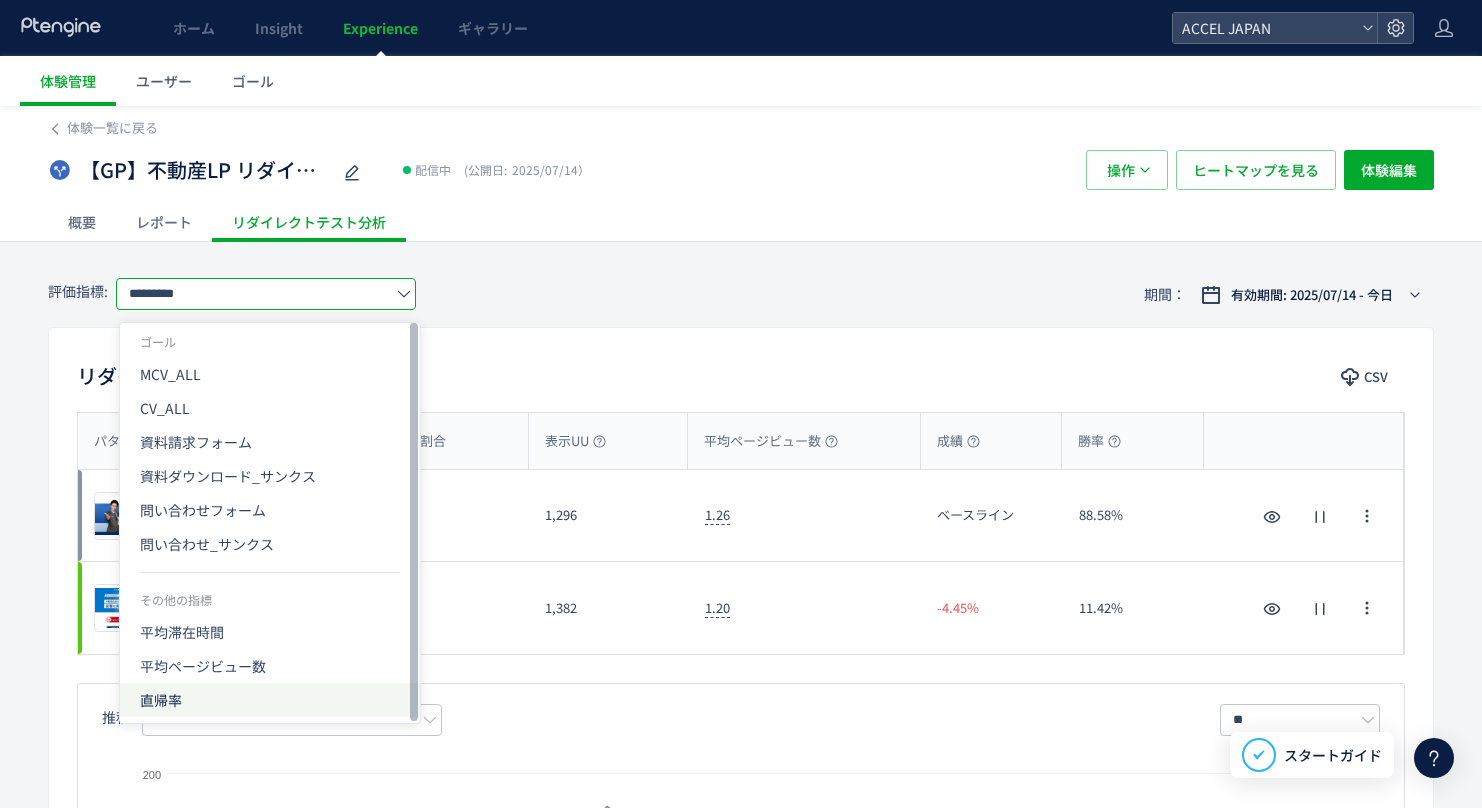 click on "直帰率" 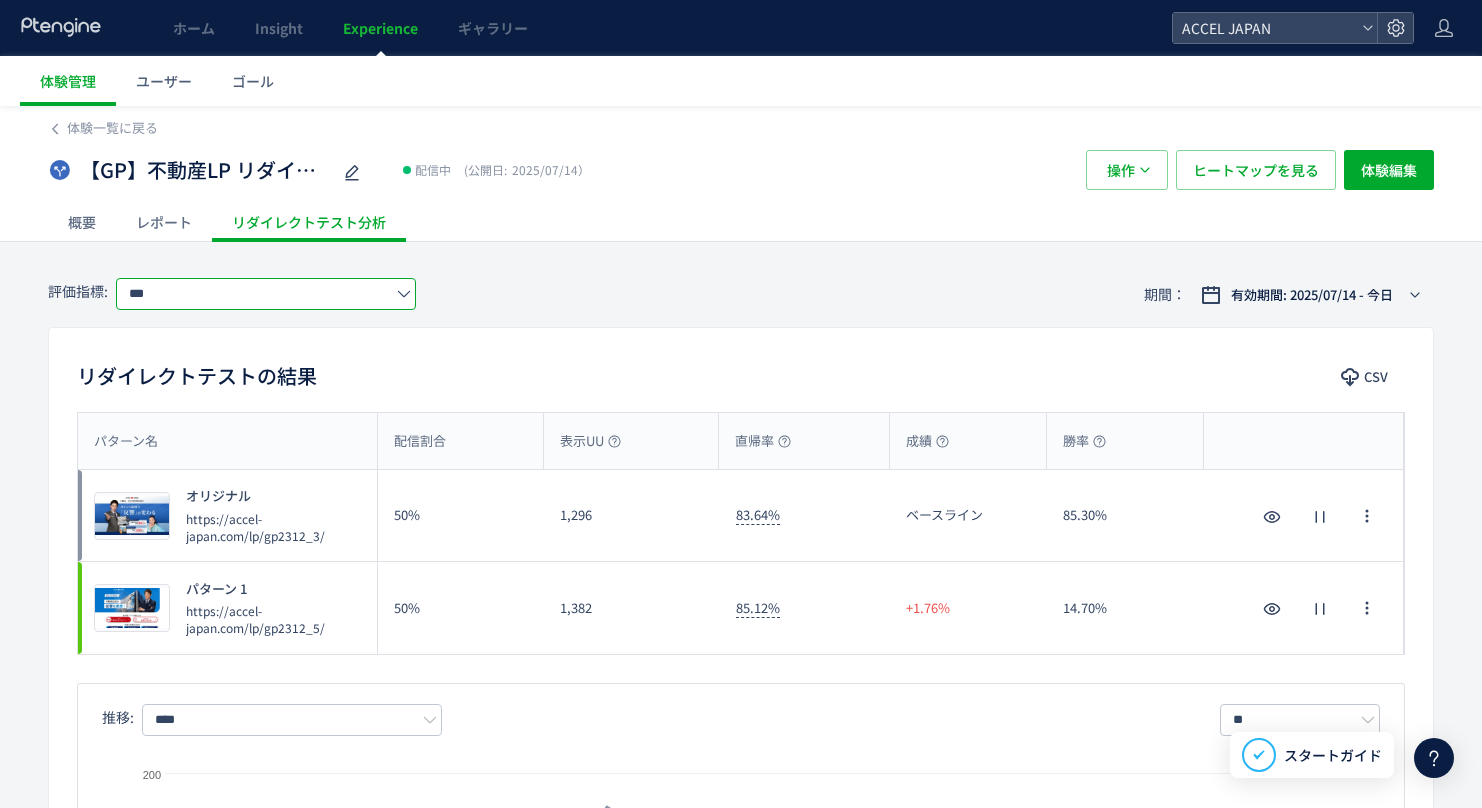 click on "***" 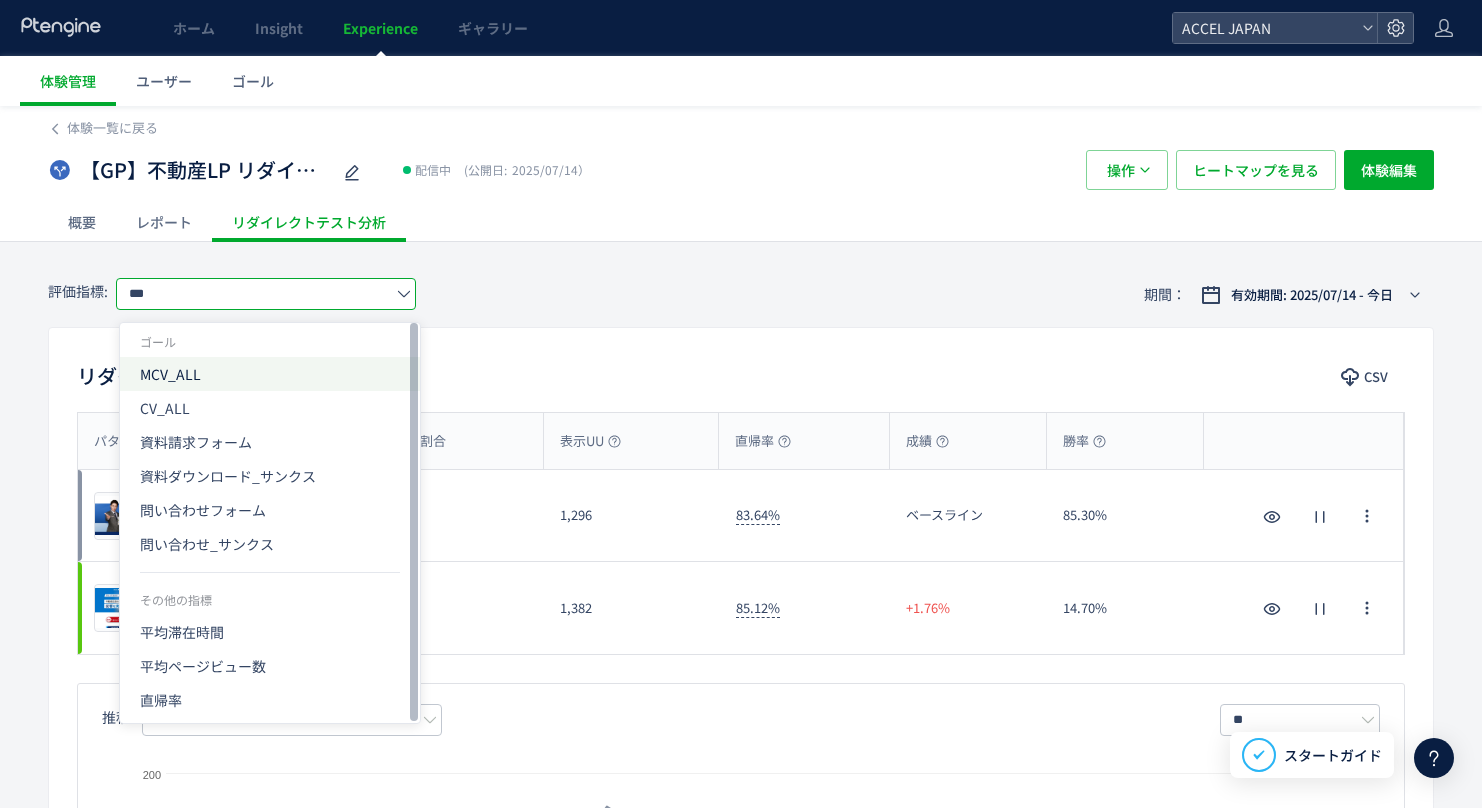 click on "MCV_ALL" 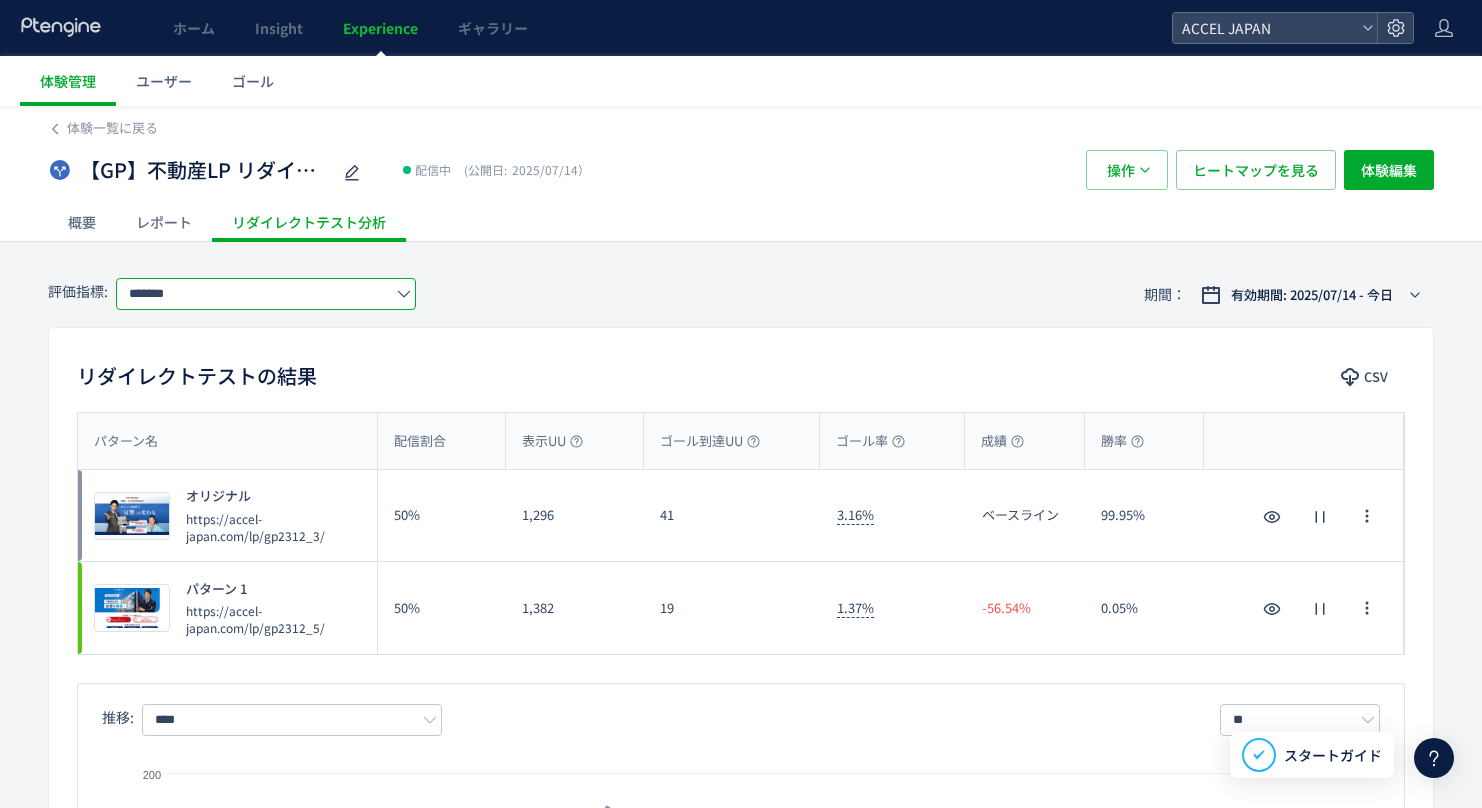 click on "評価指標: ******* 期間： 有効期間: [DATE] - 今日" at bounding box center [741, 294] 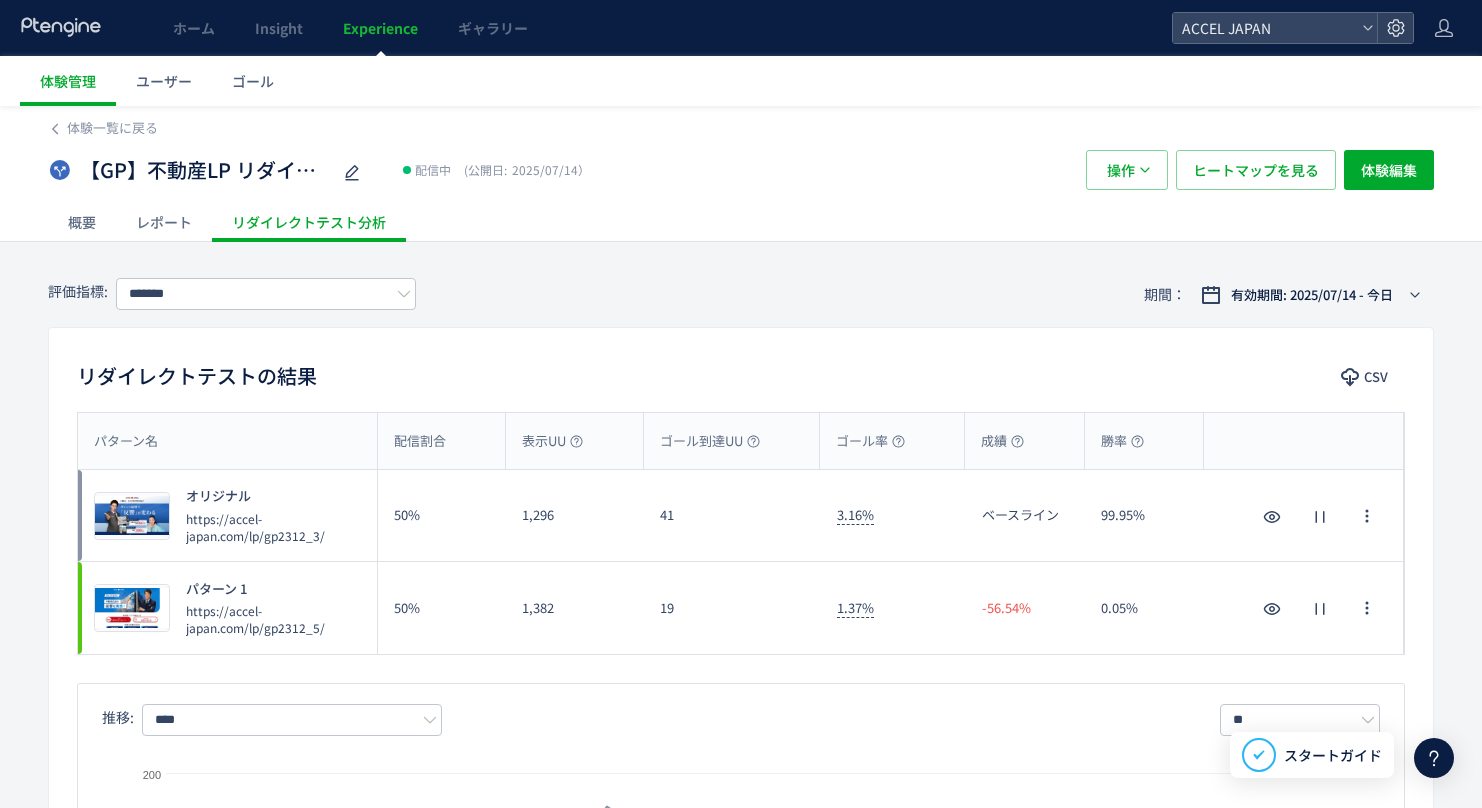 click on "評価指標: ******* 期間： 有効期間: [DATE] - 今日" at bounding box center [741, 294] 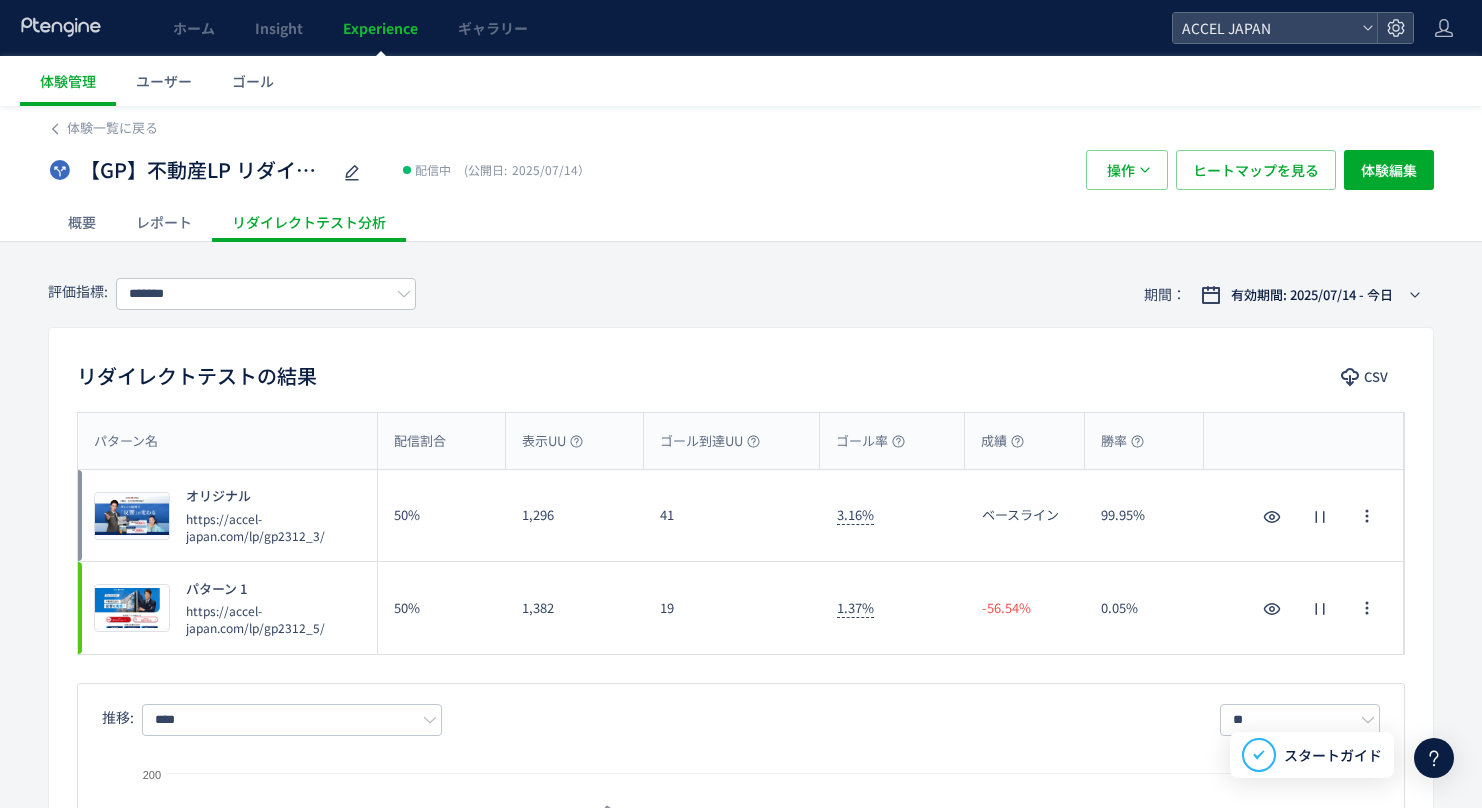 scroll, scrollTop: 0, scrollLeft: 0, axis: both 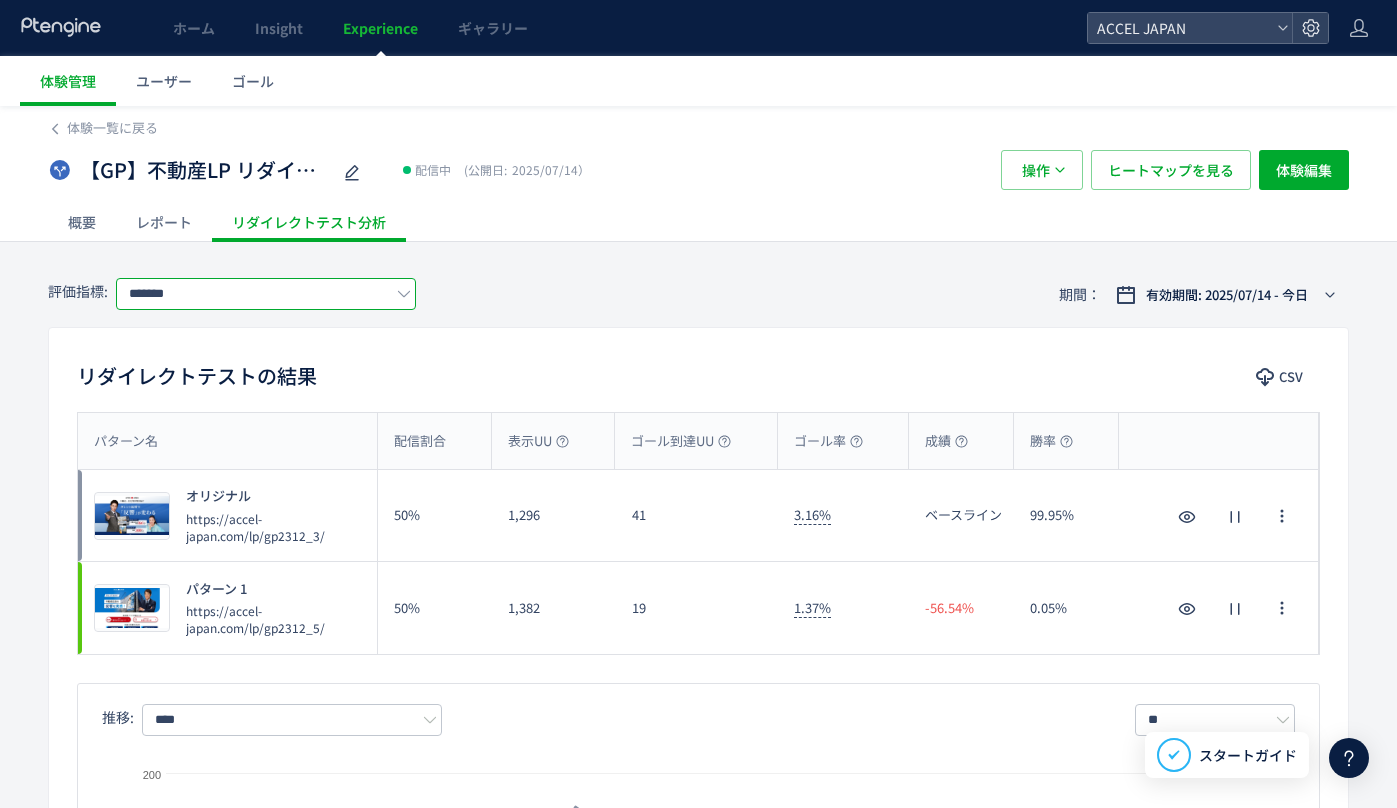 click on "*******" 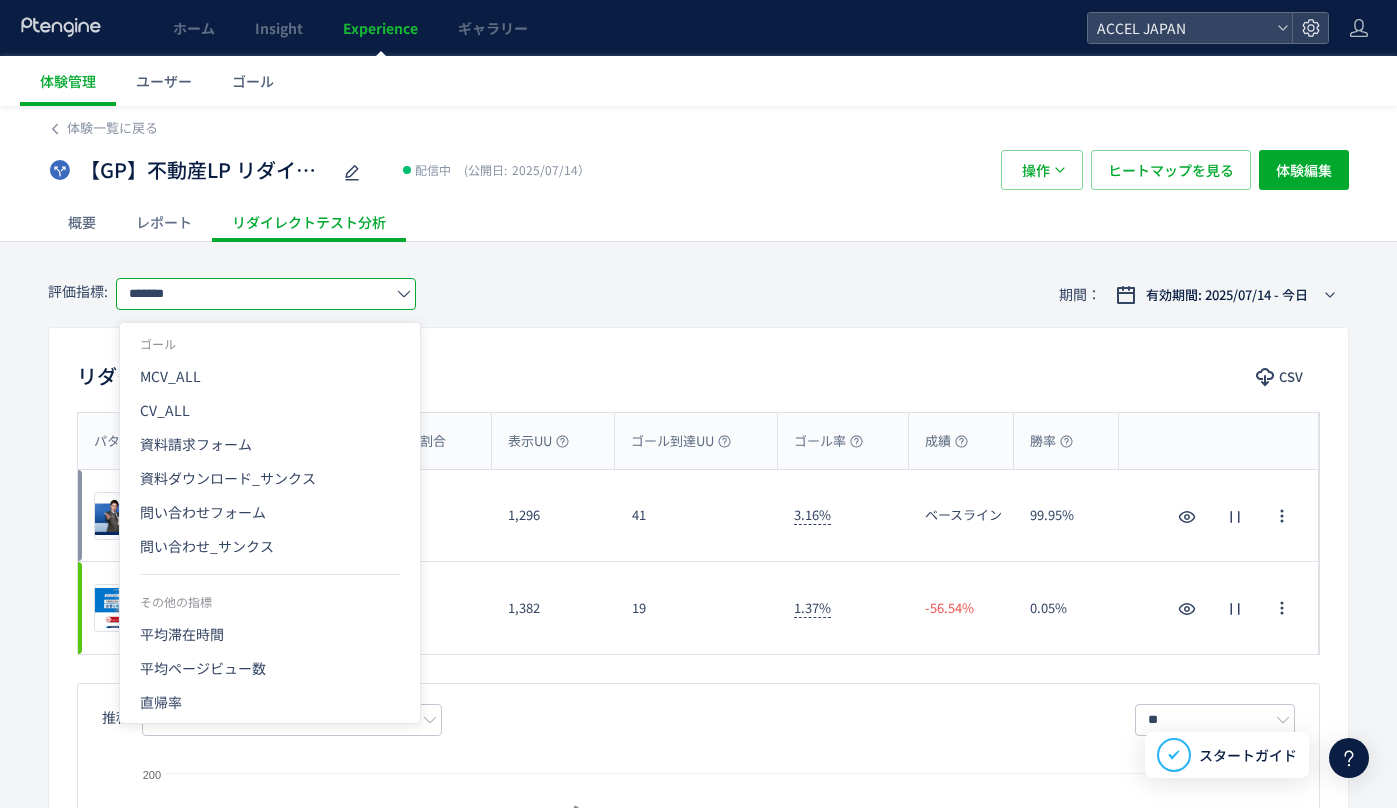 click on "評価指標: ******* 期間： 有効期間: [DATE] - 今日" at bounding box center (698, 294) 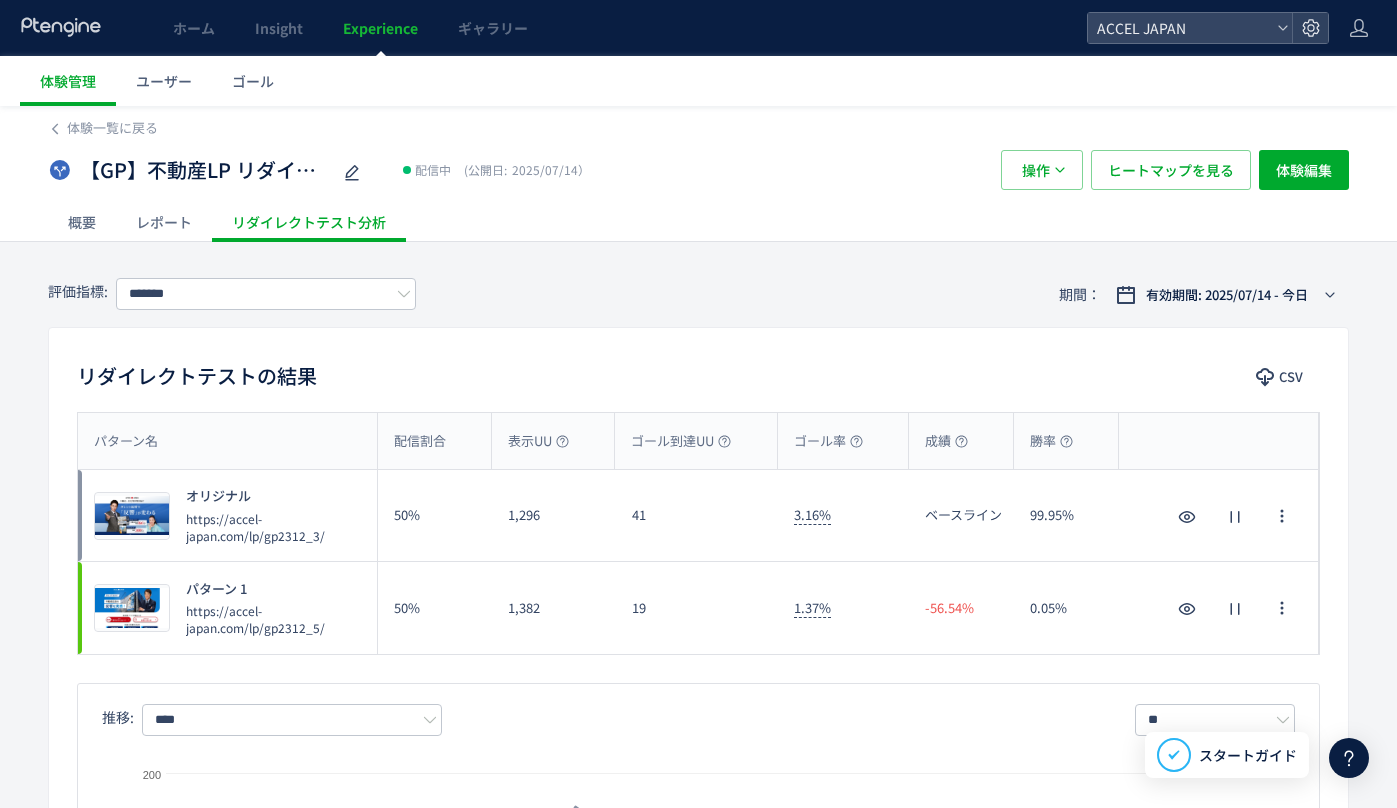 click on "評価指標: ******* 期間： 有効期間: [DATE] - 今日" at bounding box center (698, 294) 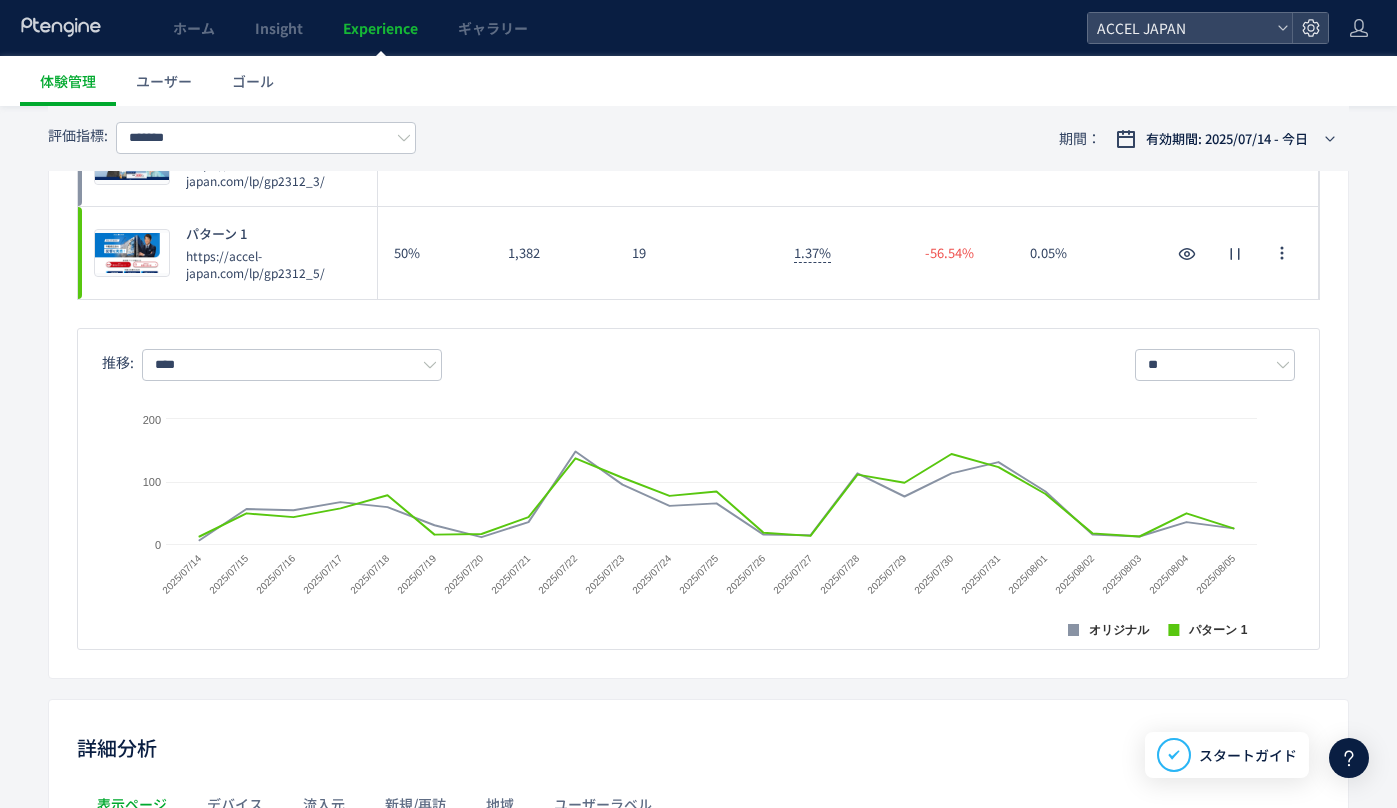scroll, scrollTop: 0, scrollLeft: 0, axis: both 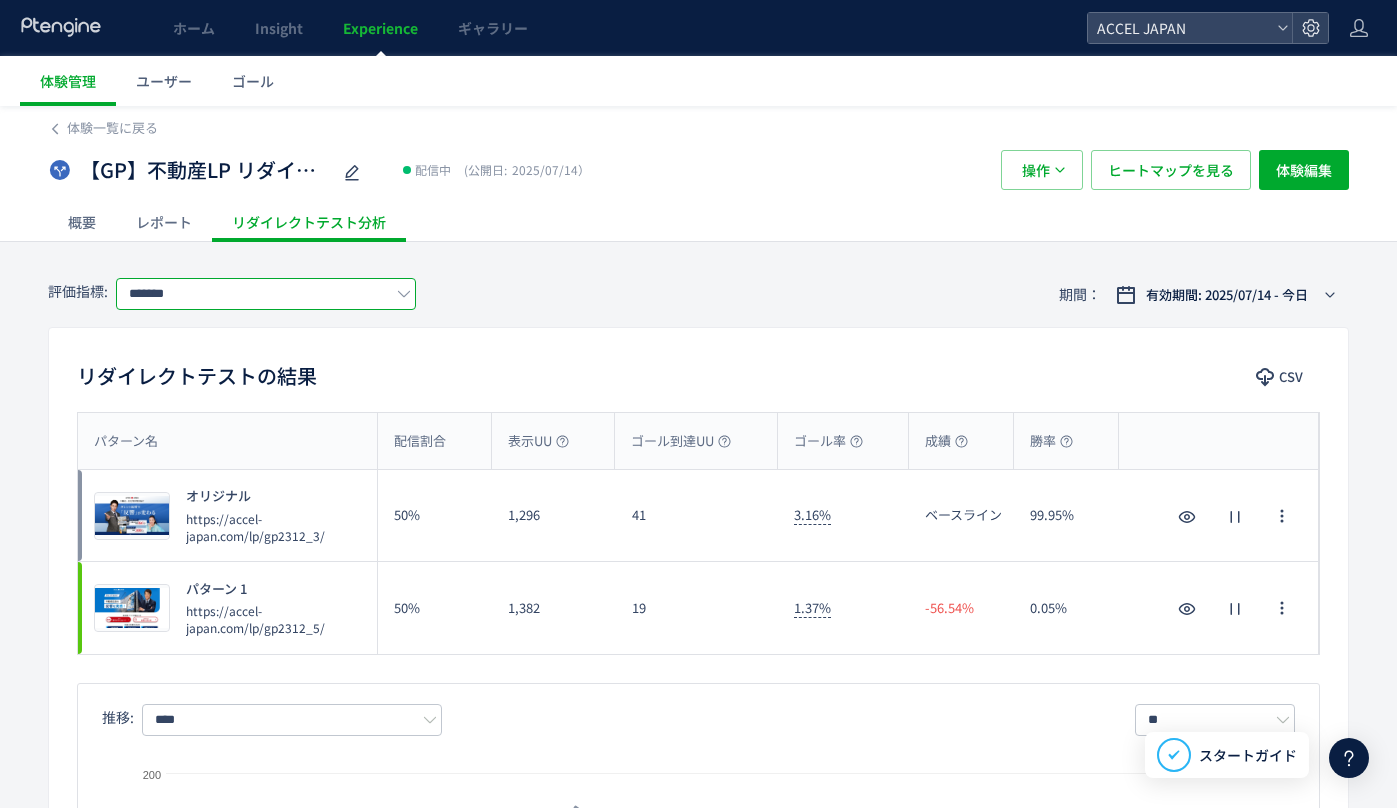 click on "*******" 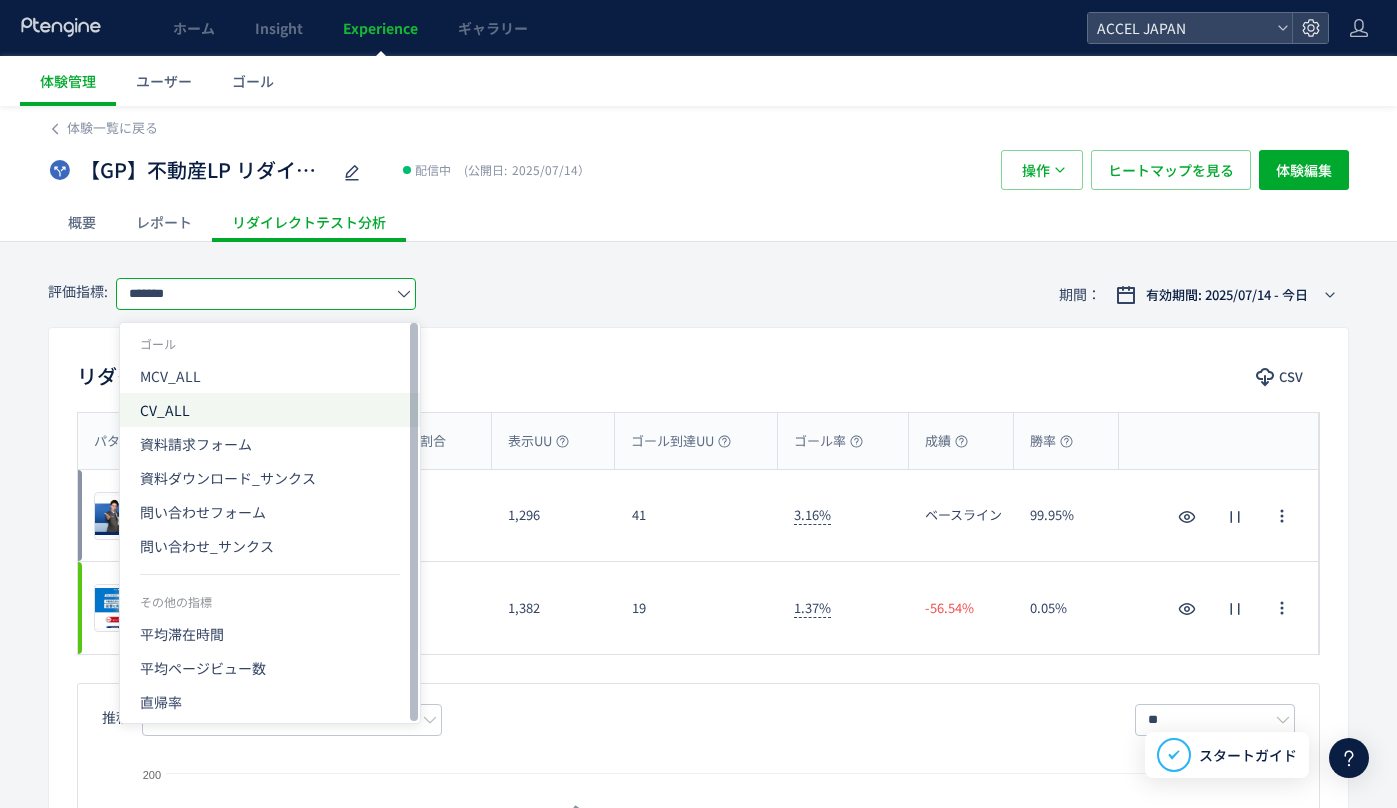 click on "CV_ALL" 